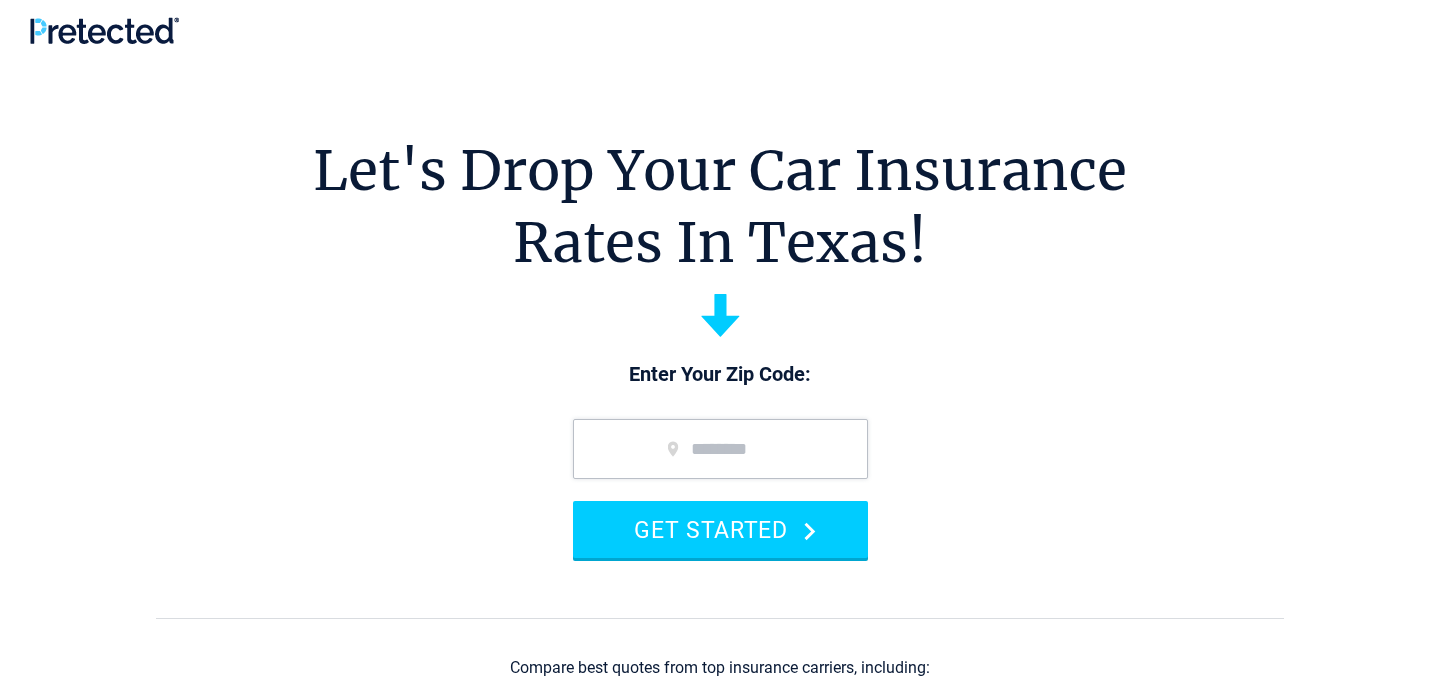 scroll, scrollTop: 0, scrollLeft: 0, axis: both 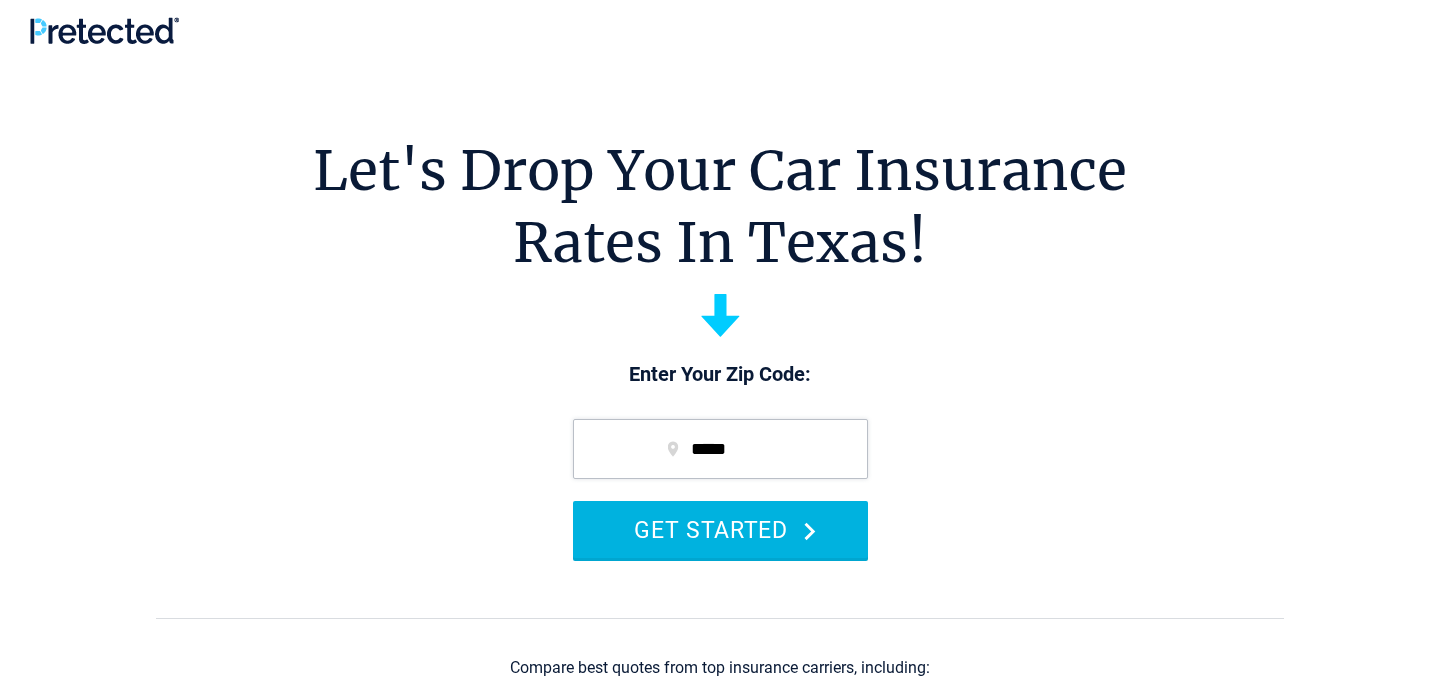 click on "GET STARTED" at bounding box center [720, 529] 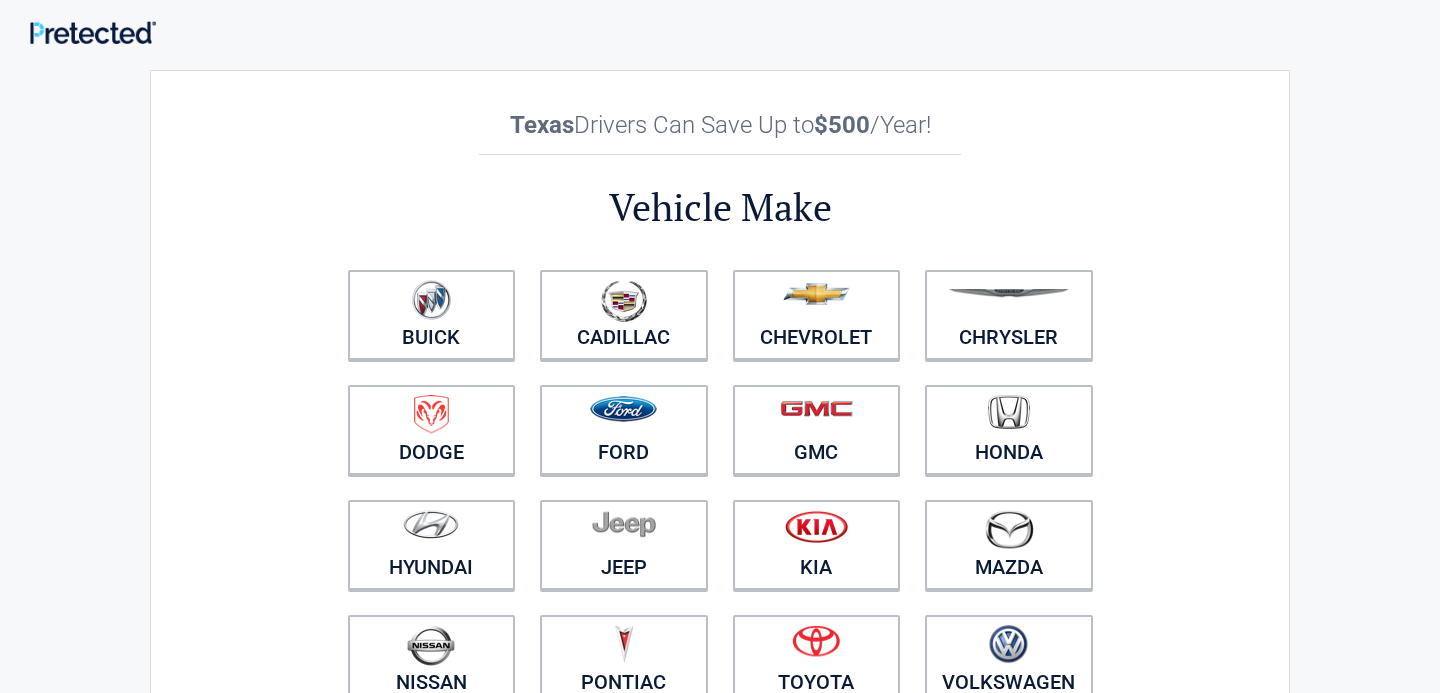 scroll, scrollTop: 0, scrollLeft: 0, axis: both 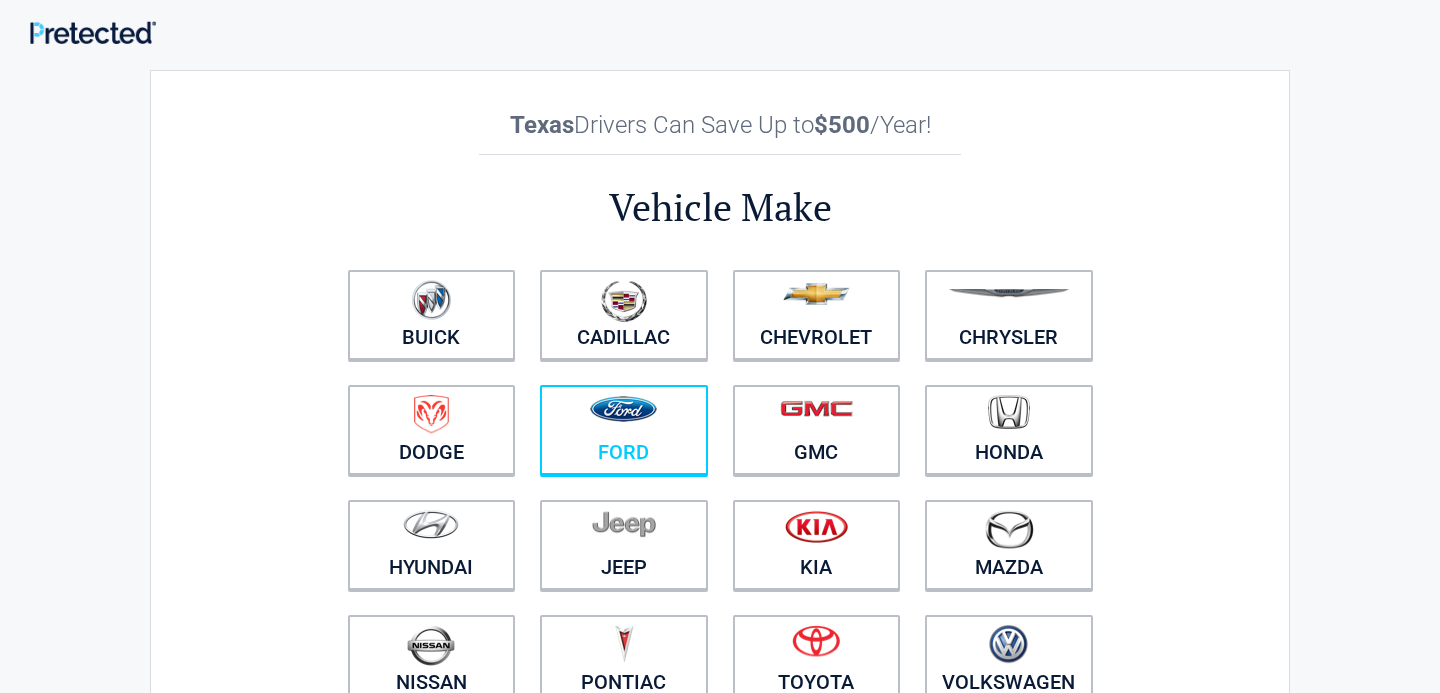 click on "Ford" at bounding box center (624, 430) 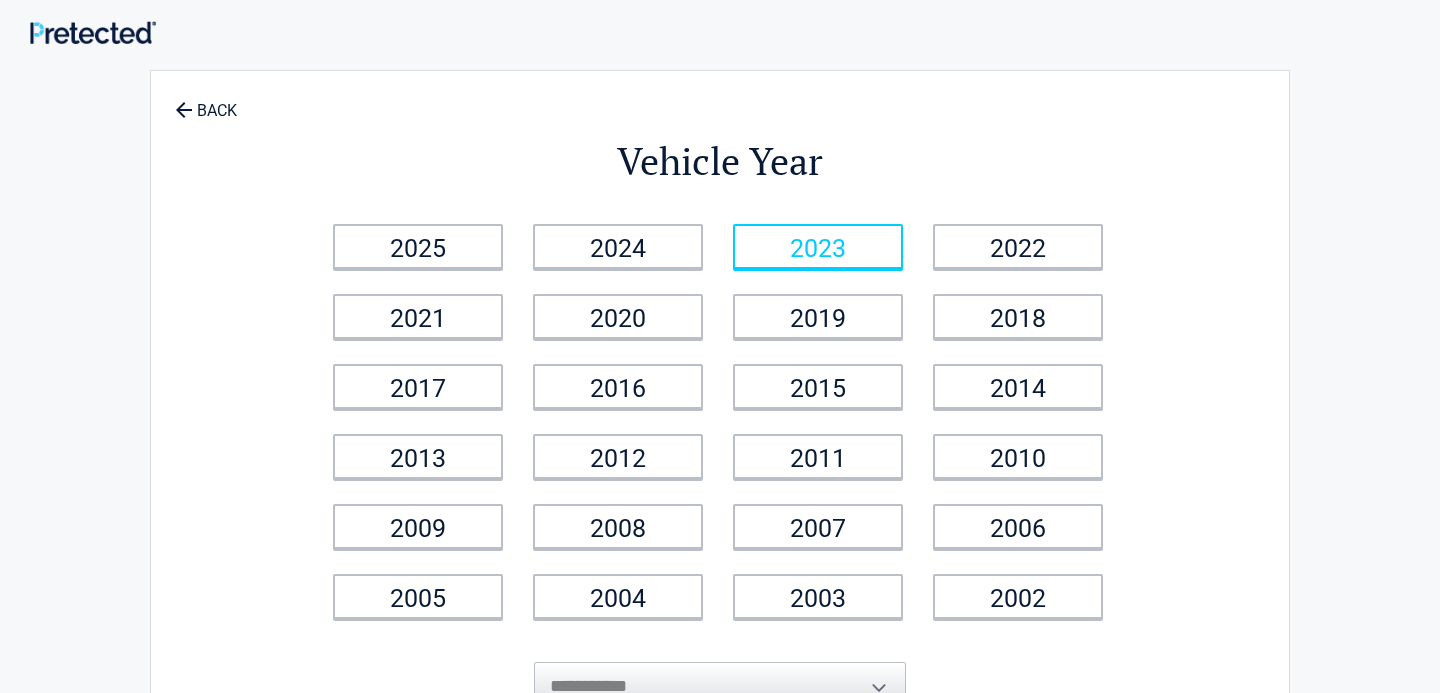 click on "2023" at bounding box center [818, 246] 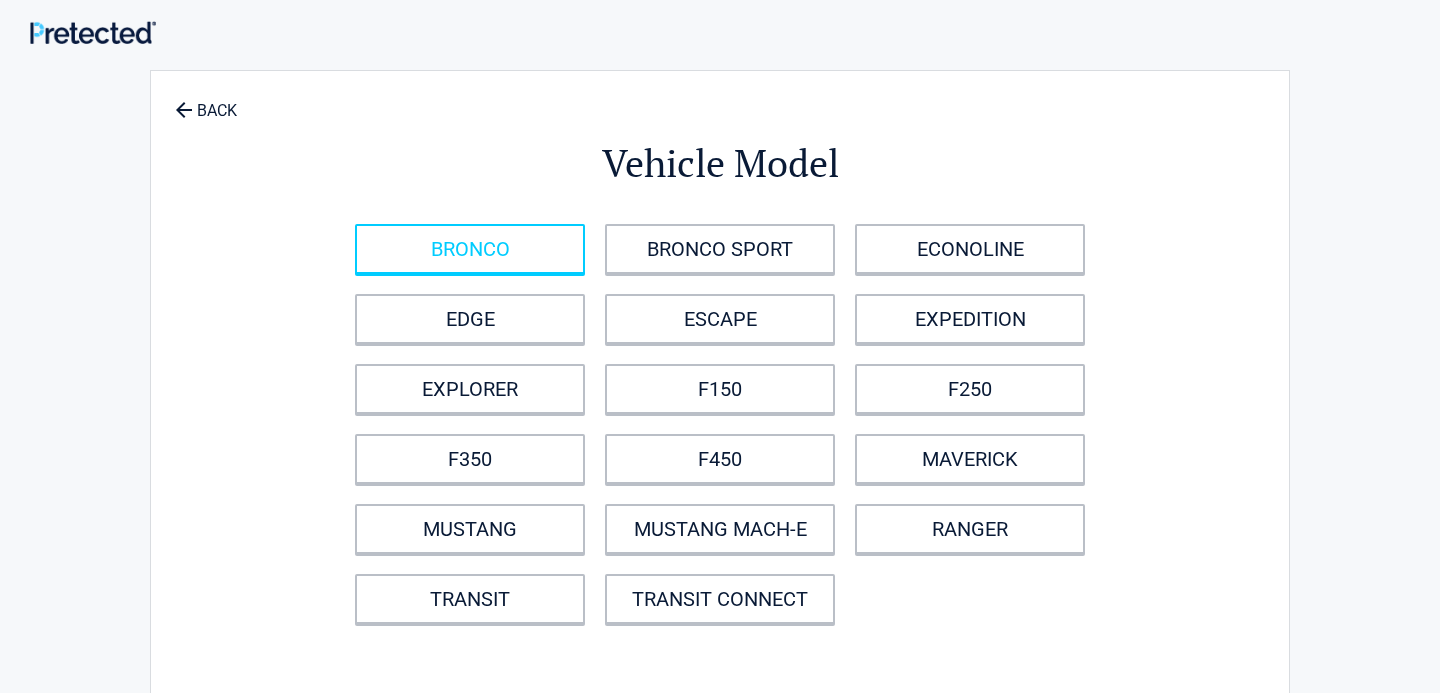 click on "BRONCO" at bounding box center [470, 249] 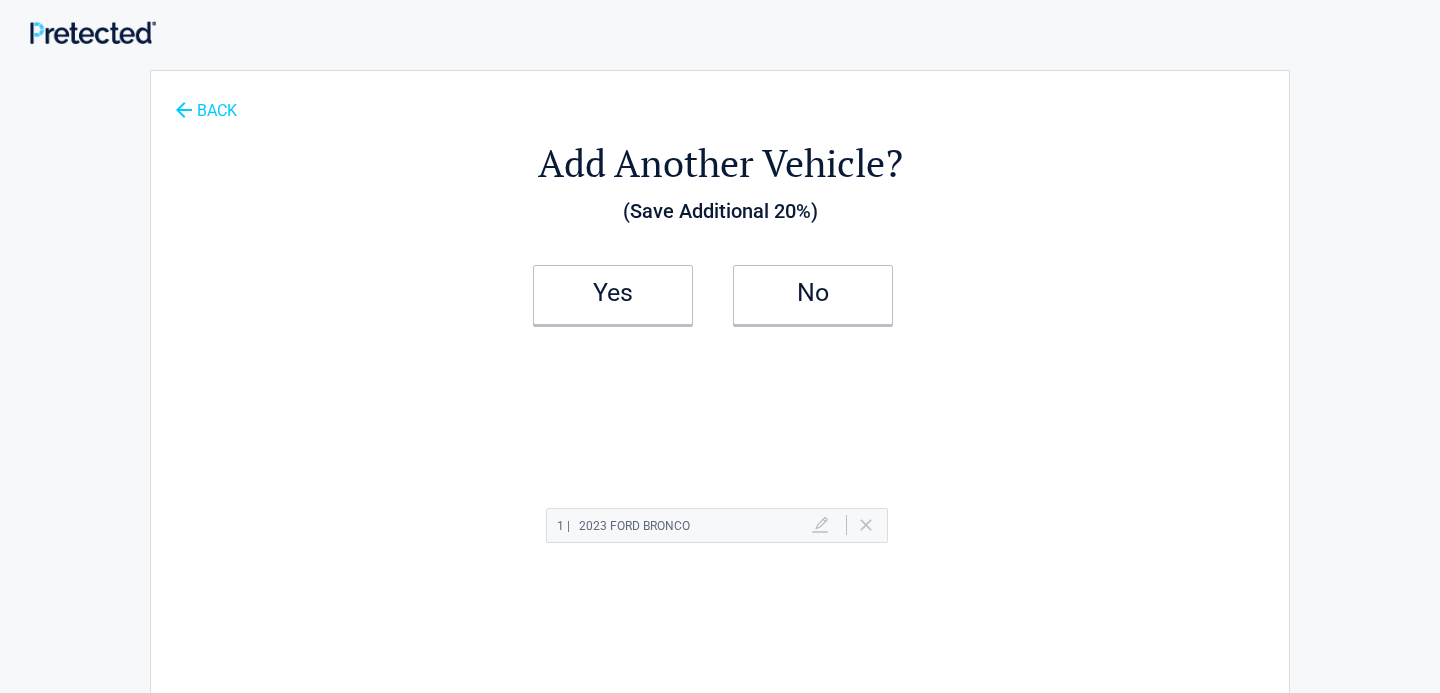 click on "BACK" at bounding box center (206, 101) 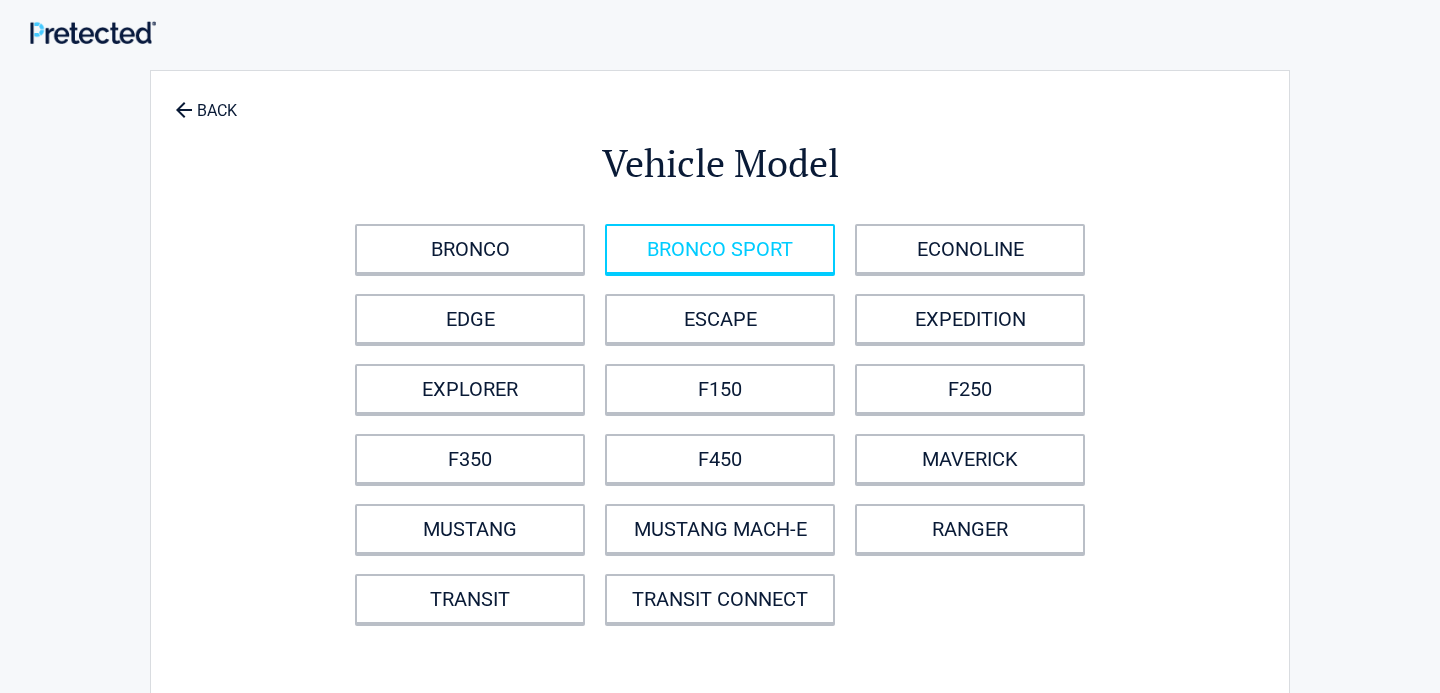 click on "BRONCO SPORT" at bounding box center [720, 249] 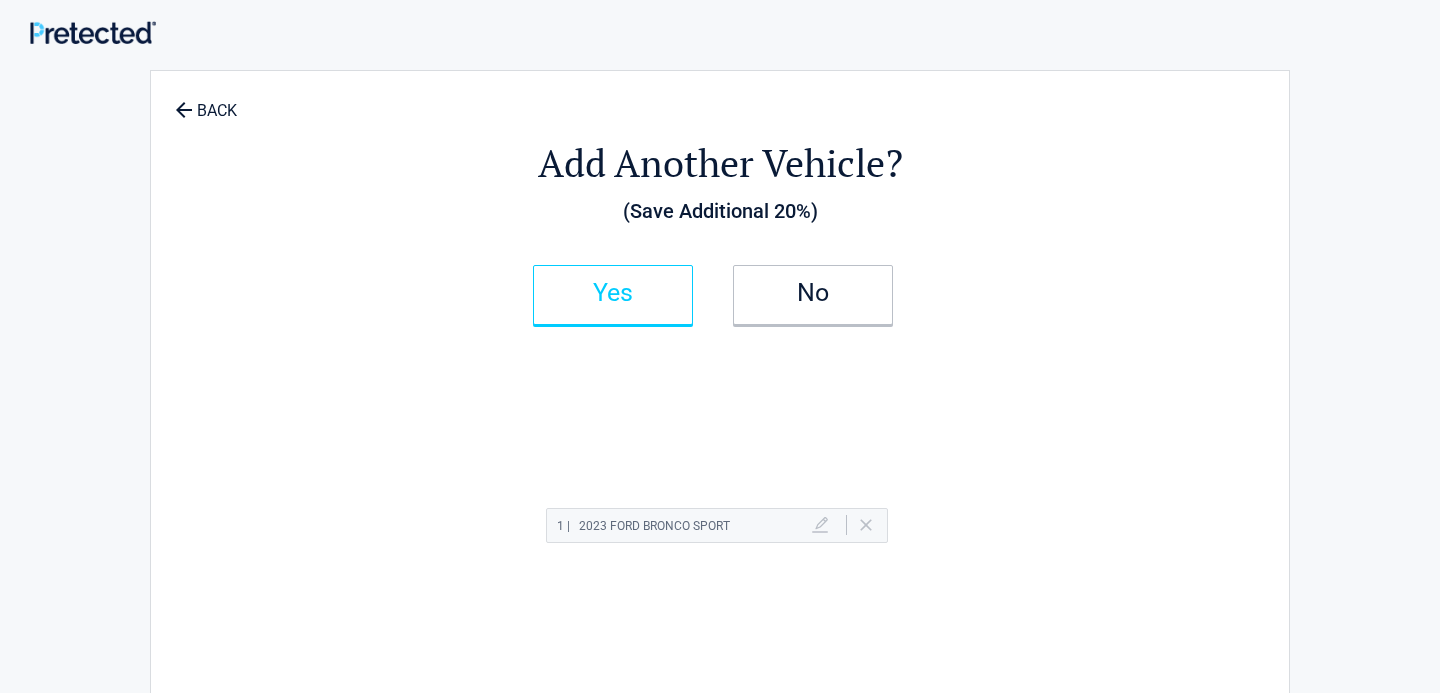 click on "Yes" at bounding box center [613, 293] 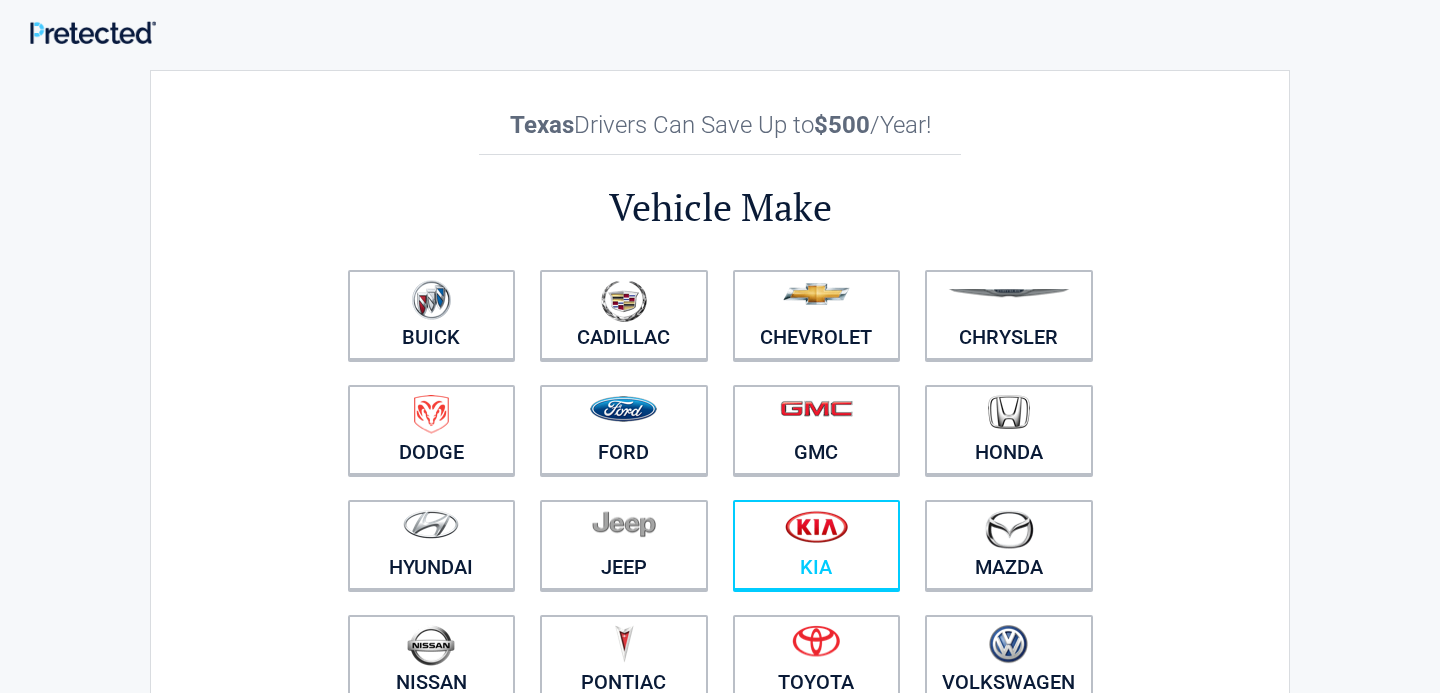 click at bounding box center [816, 526] 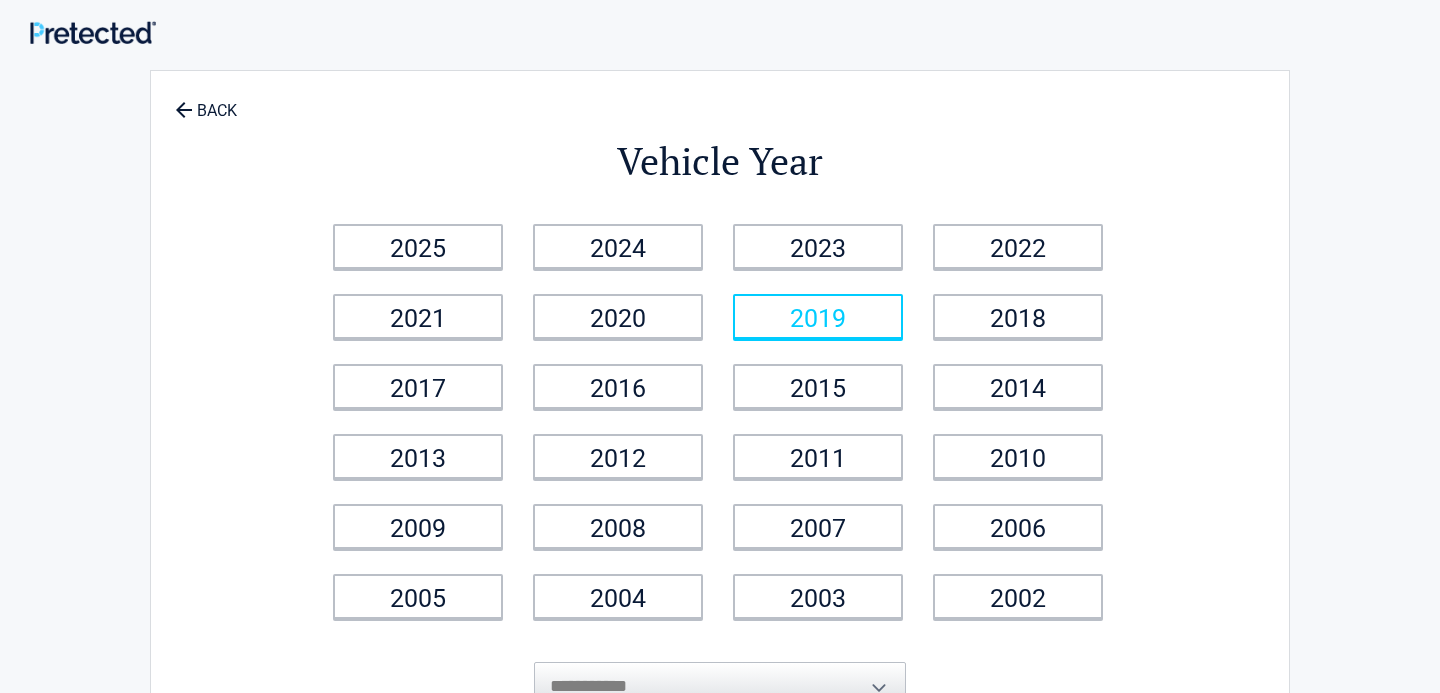 click on "2019" at bounding box center [818, 316] 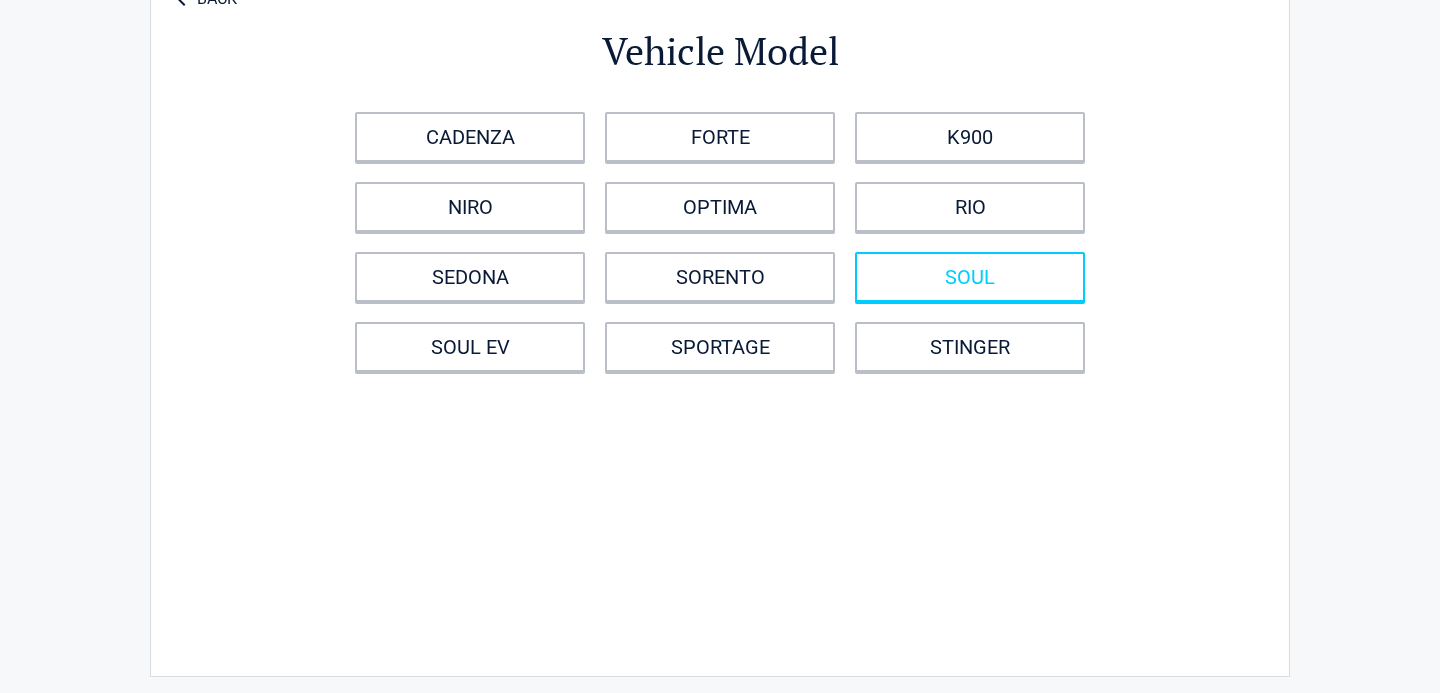 scroll, scrollTop: 113, scrollLeft: 0, axis: vertical 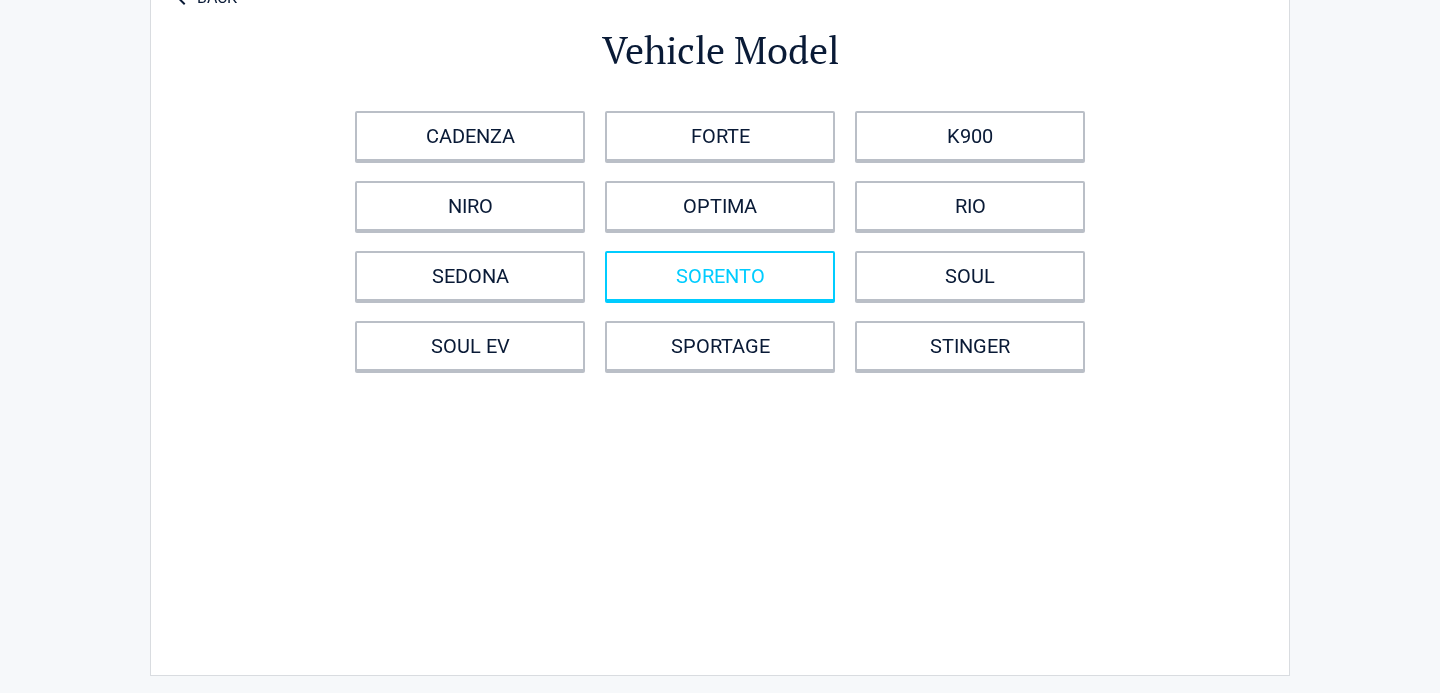 click on "SORENTO" at bounding box center (720, 276) 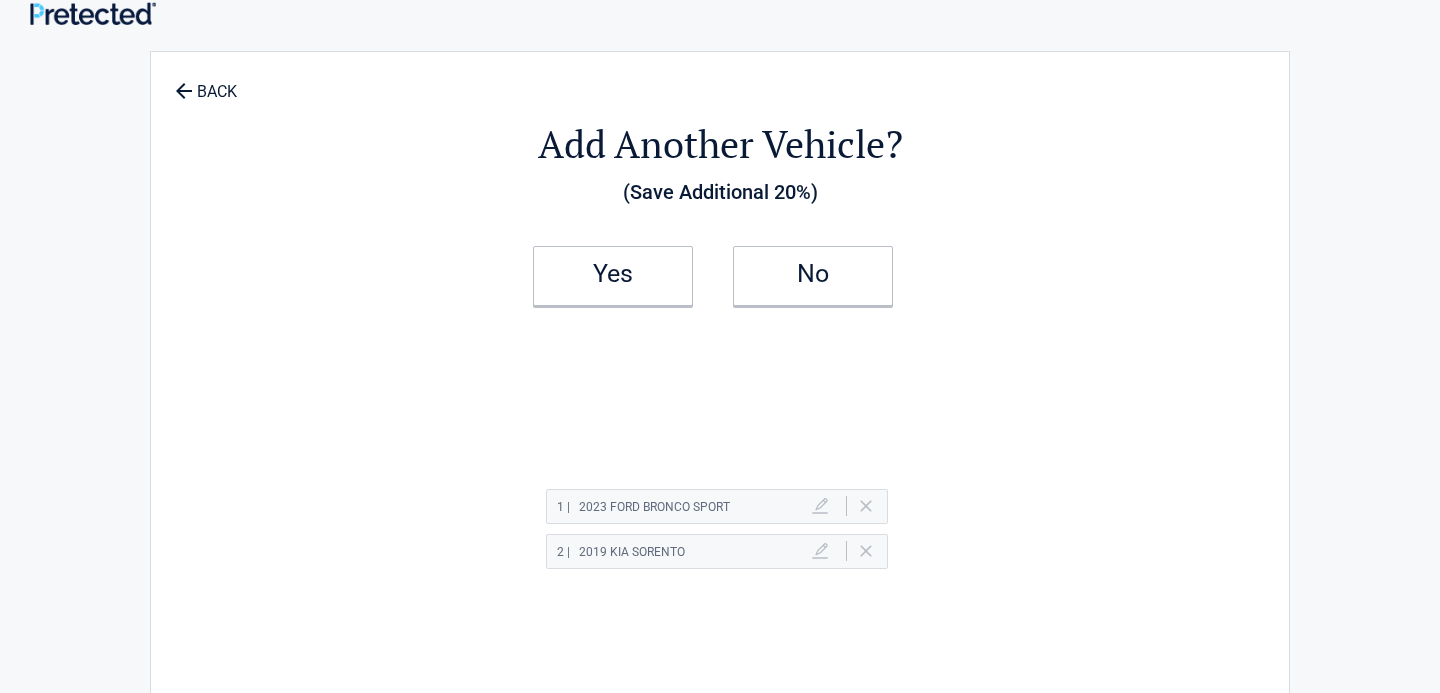 scroll, scrollTop: 0, scrollLeft: 0, axis: both 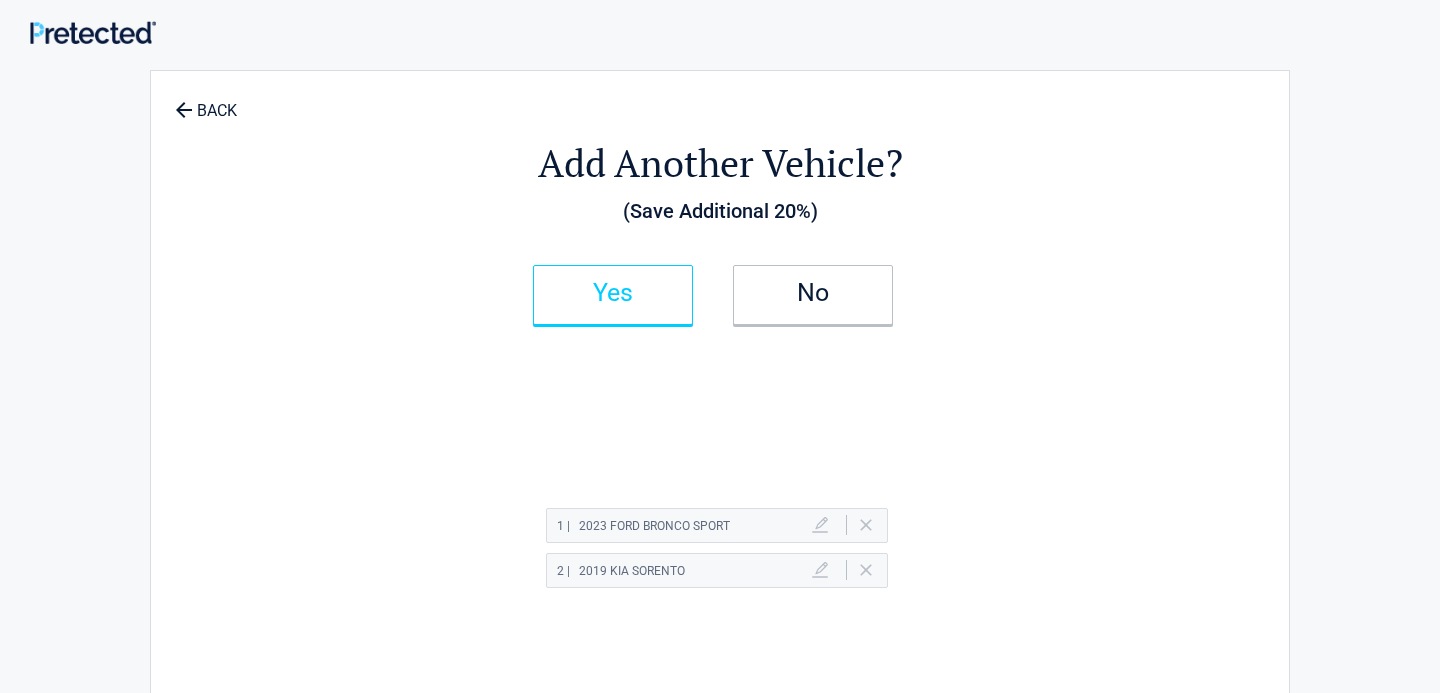 click on "Yes" at bounding box center [613, 295] 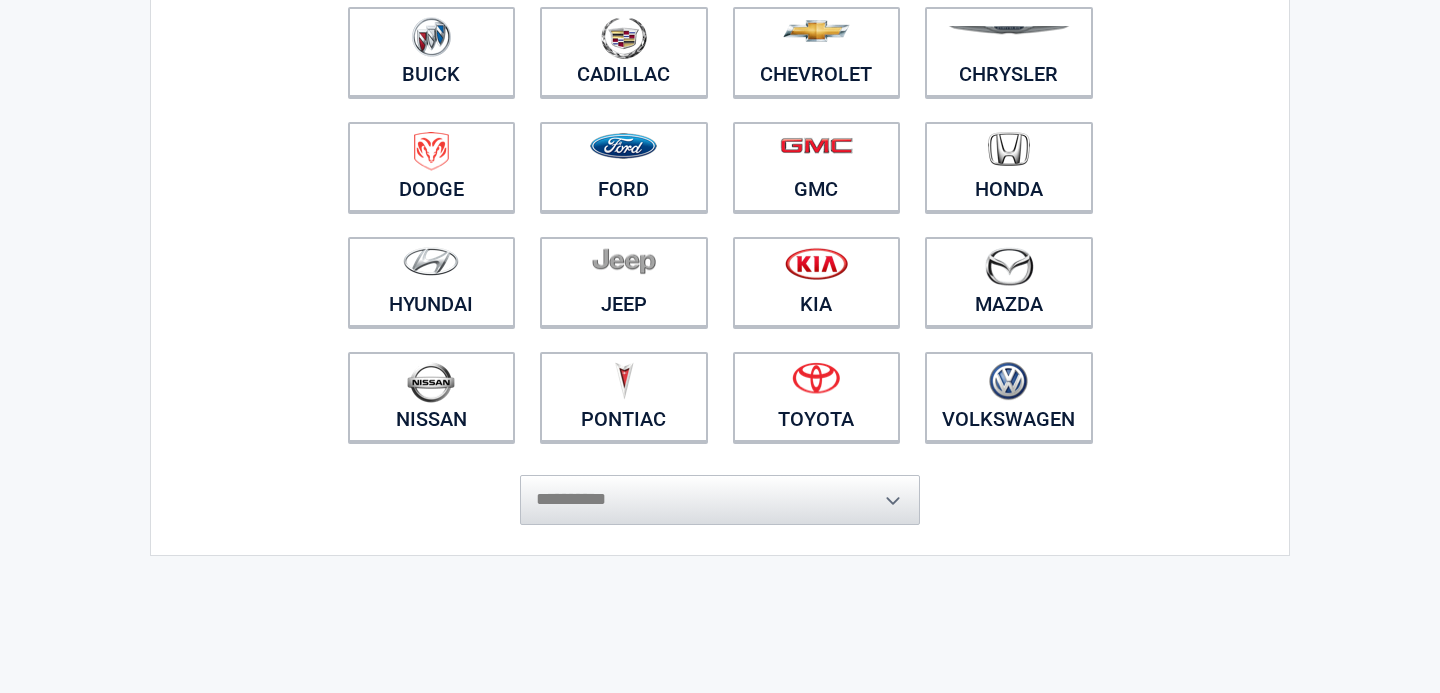 scroll, scrollTop: 290, scrollLeft: 0, axis: vertical 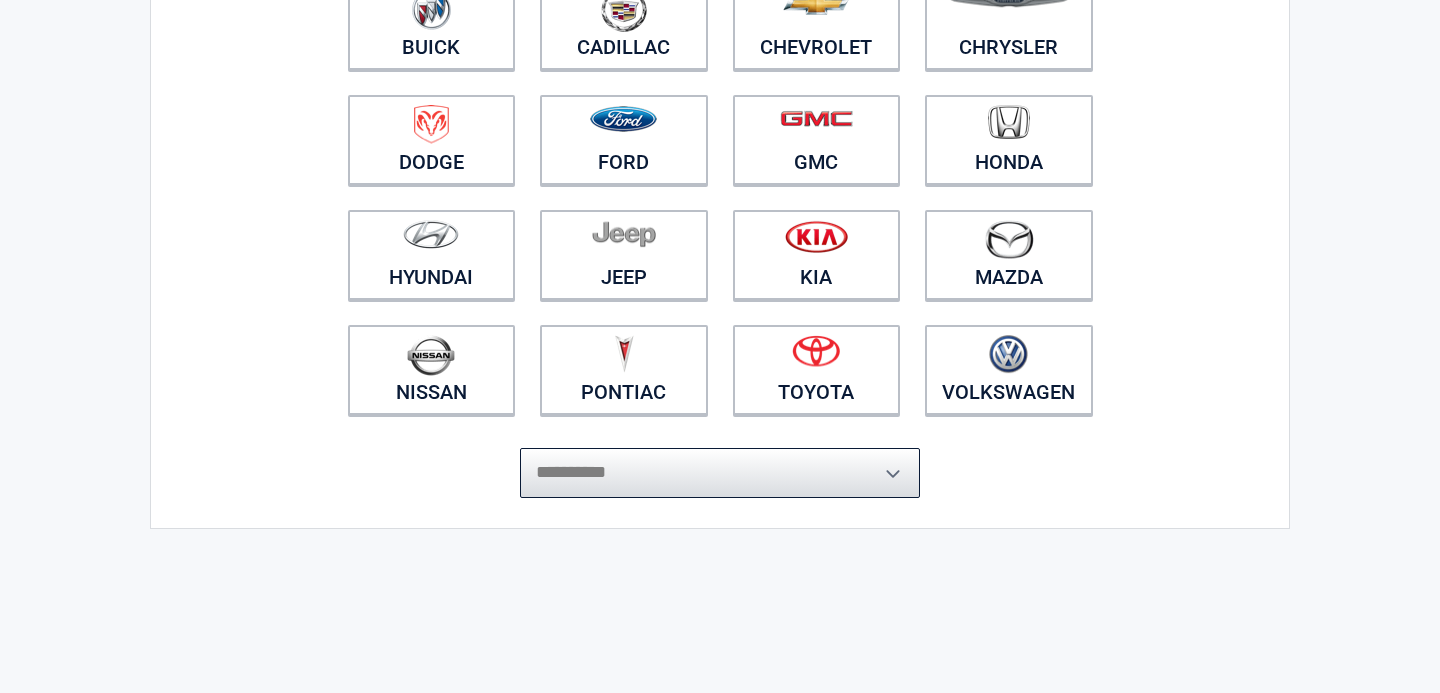 click on "**********" at bounding box center [720, 473] 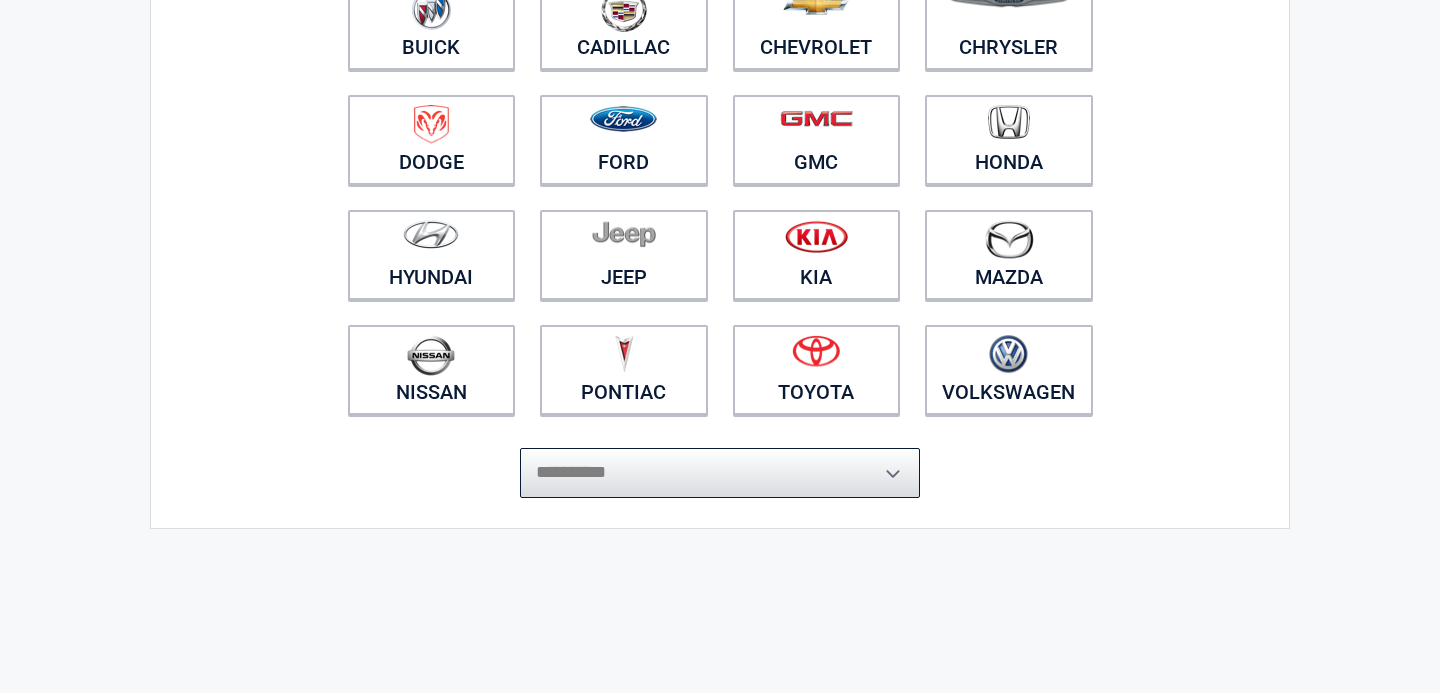 select on "****" 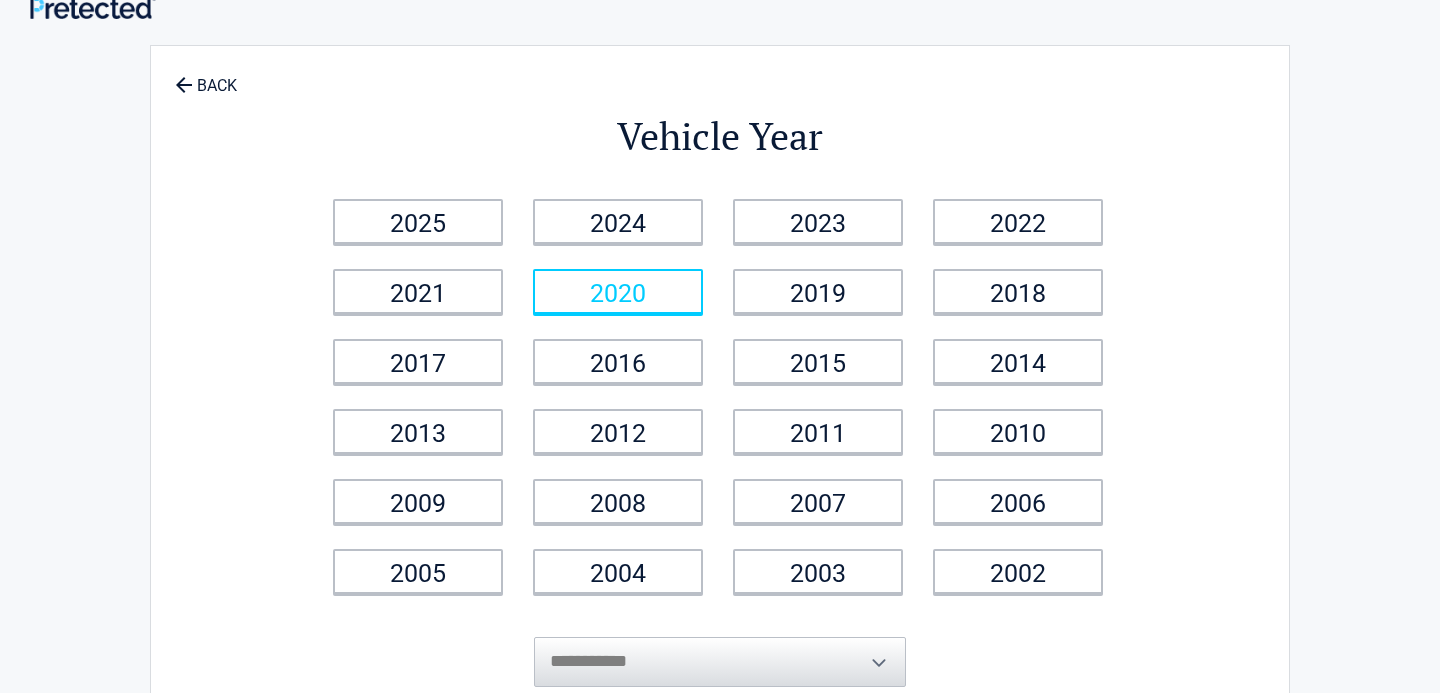 scroll, scrollTop: 0, scrollLeft: 0, axis: both 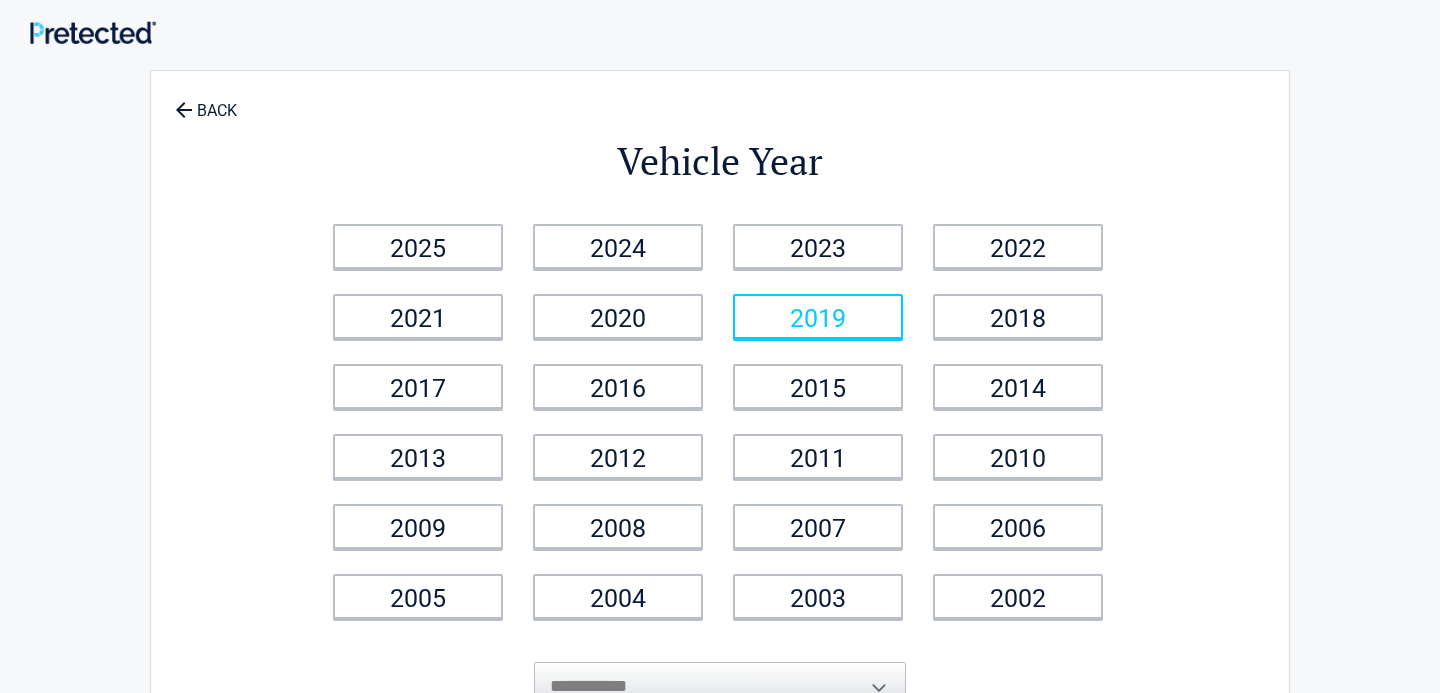click on "2019" at bounding box center [818, 316] 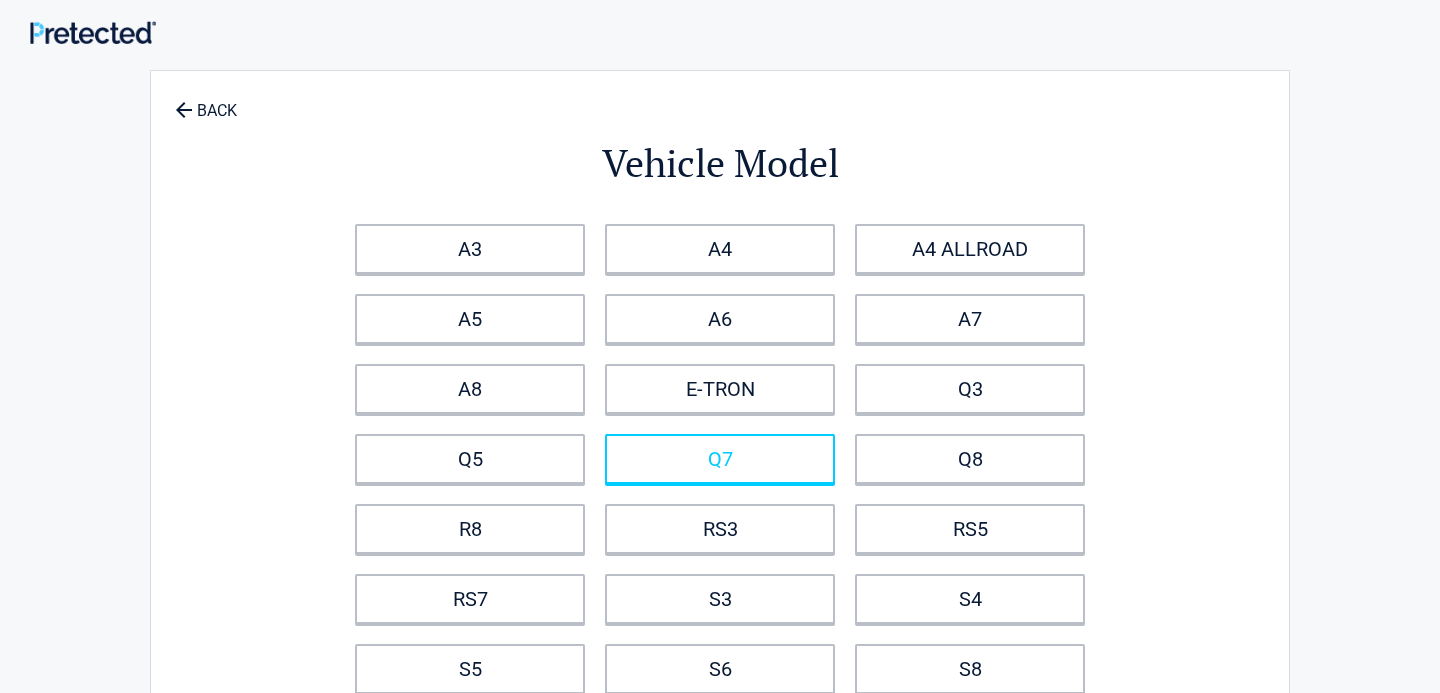 click on "Q7" at bounding box center [720, 459] 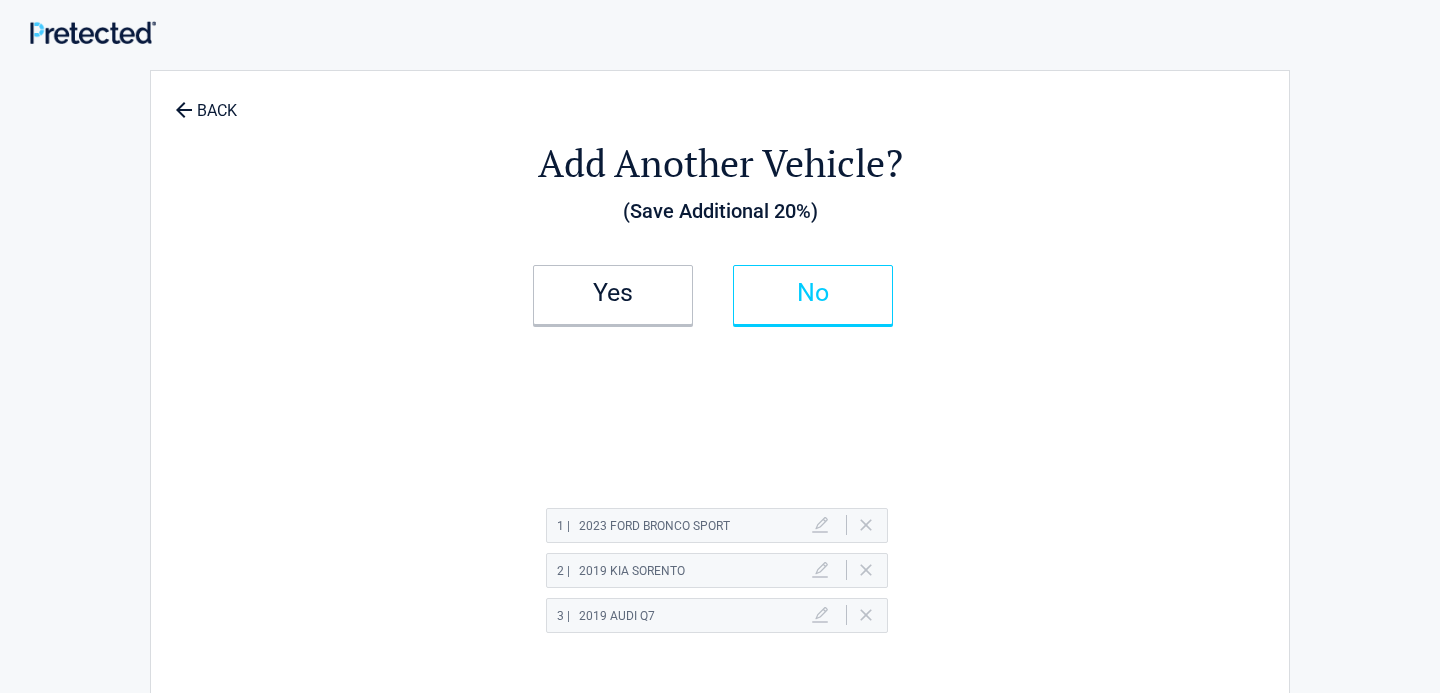 click on "No" at bounding box center (813, 295) 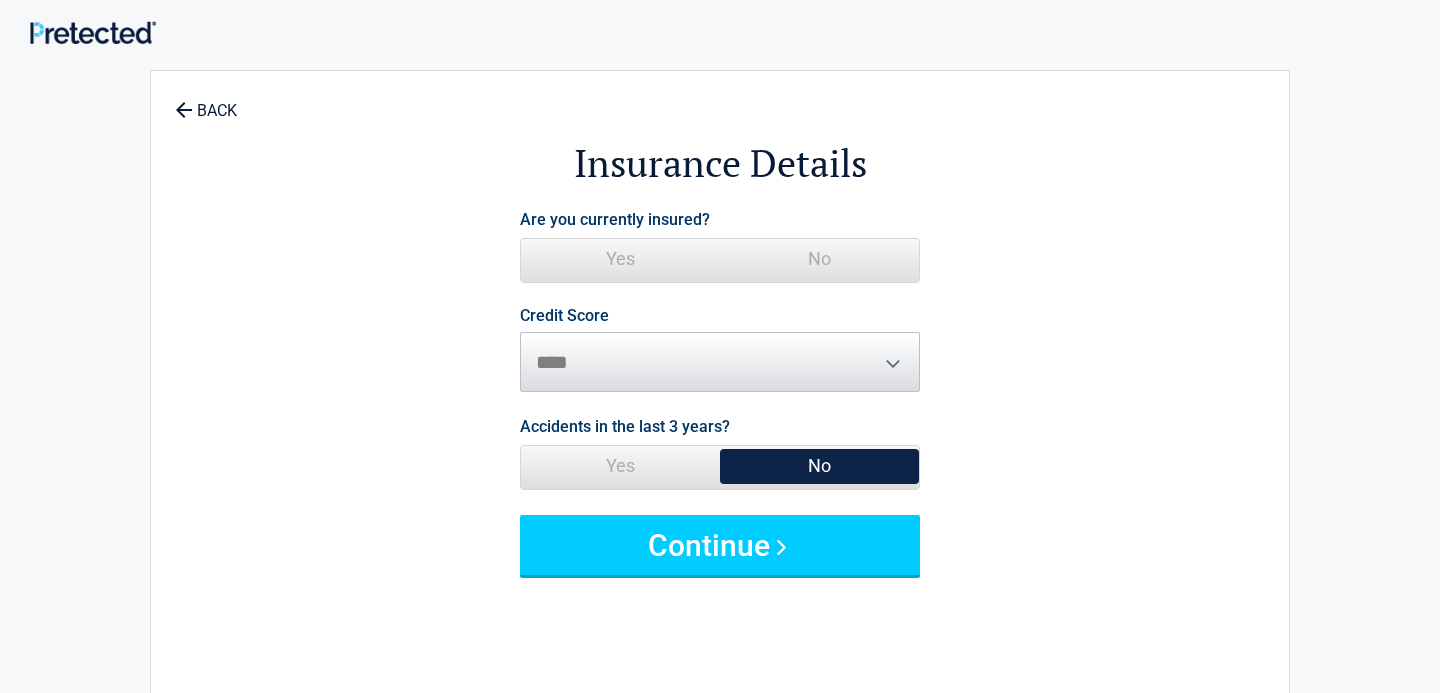 click on "Yes" at bounding box center [620, 259] 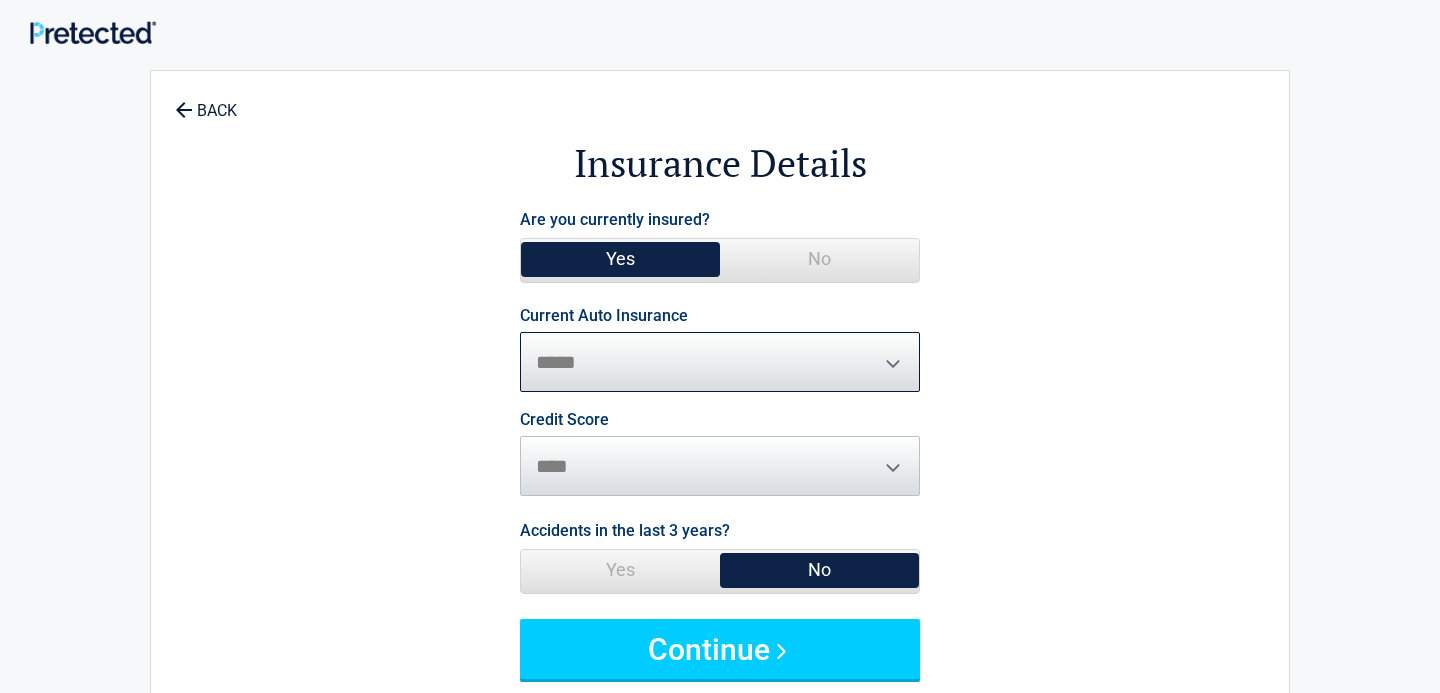 click on "**********" at bounding box center [720, 362] 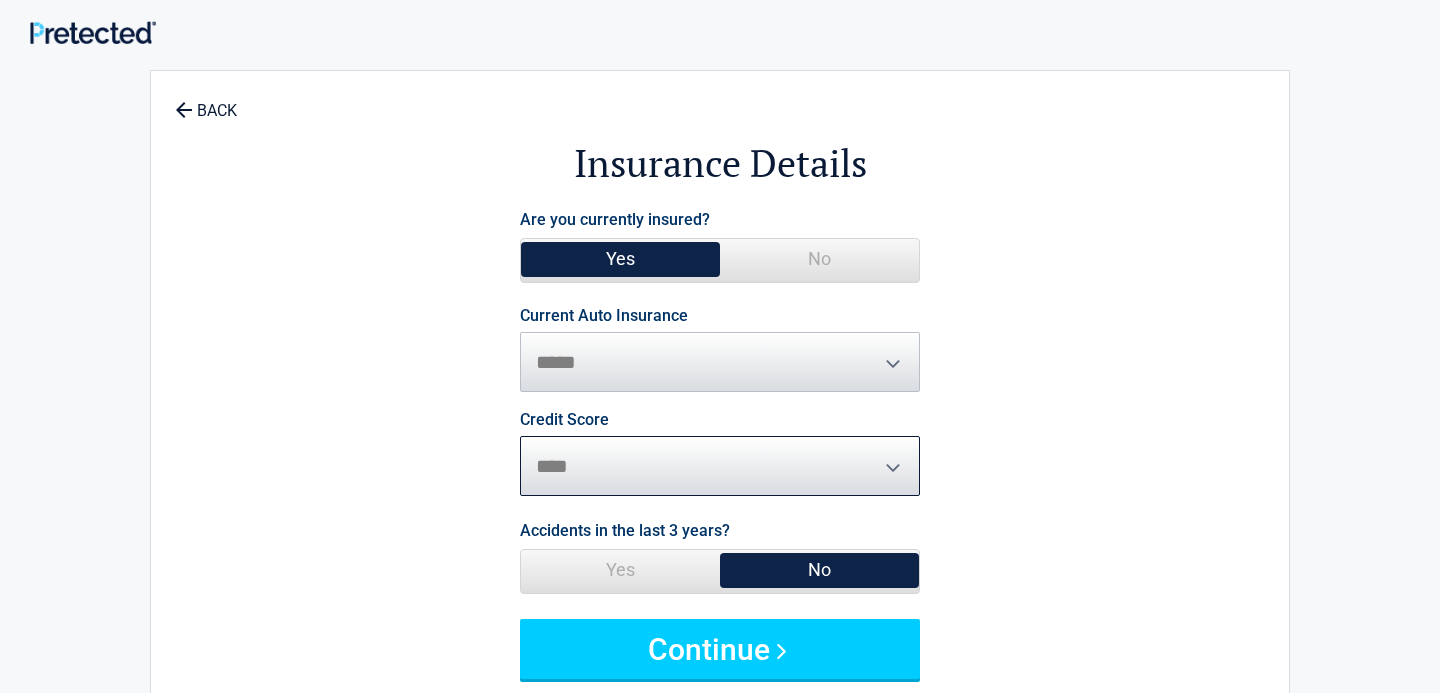 click on "*********
****
*******
****" at bounding box center [720, 466] 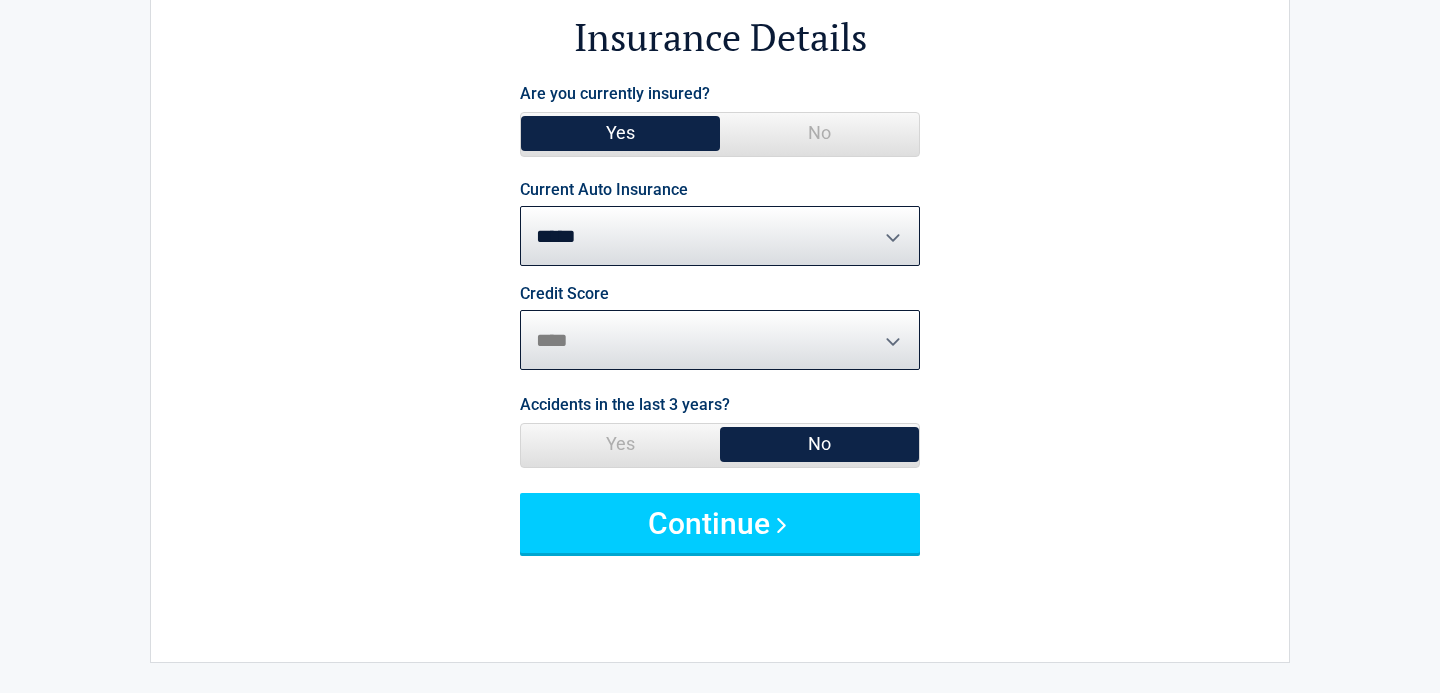 scroll, scrollTop: 129, scrollLeft: 0, axis: vertical 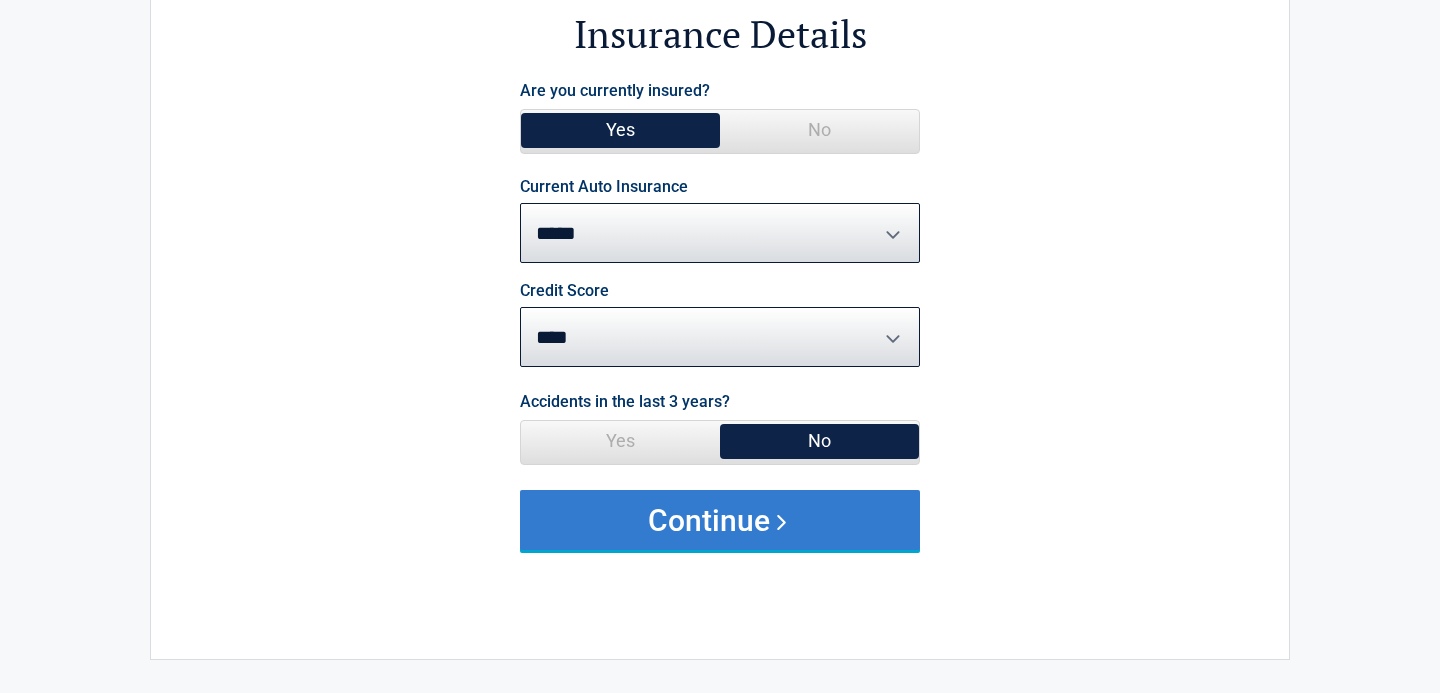 click on "Continue" at bounding box center [720, 520] 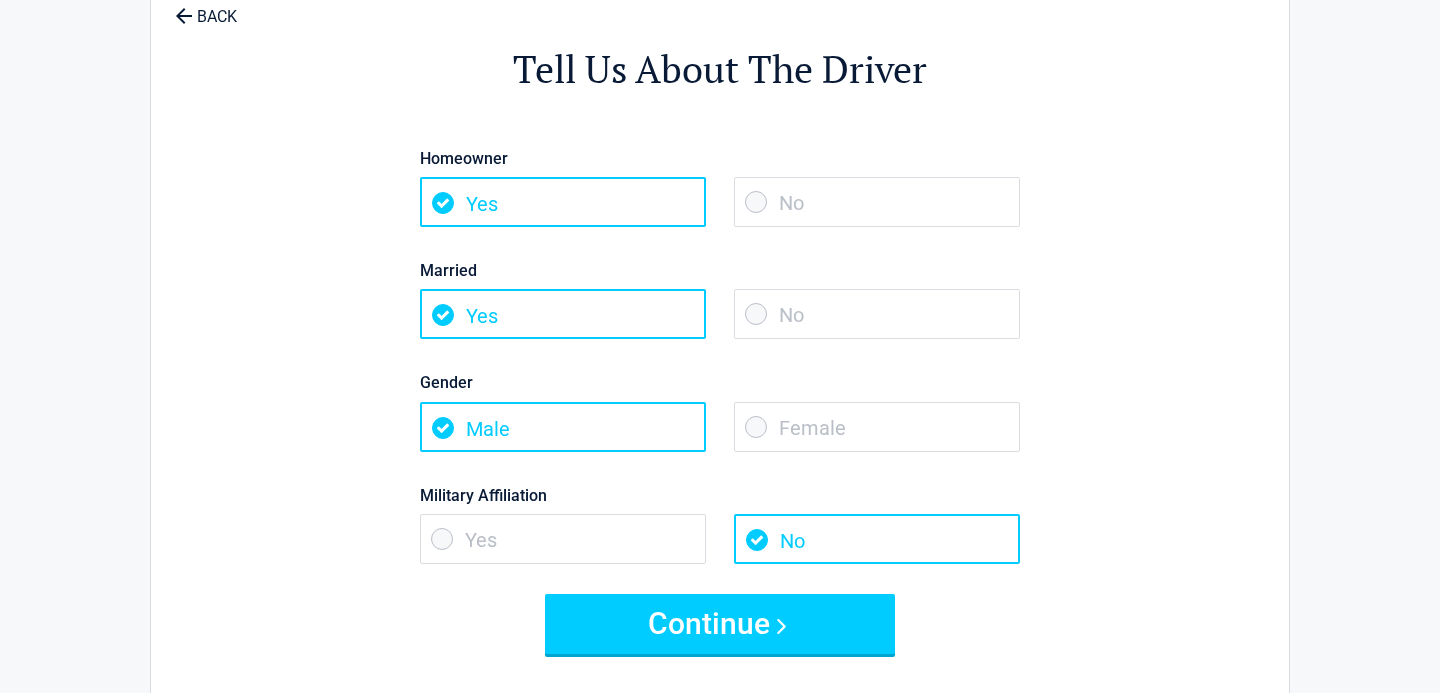 scroll, scrollTop: 105, scrollLeft: 0, axis: vertical 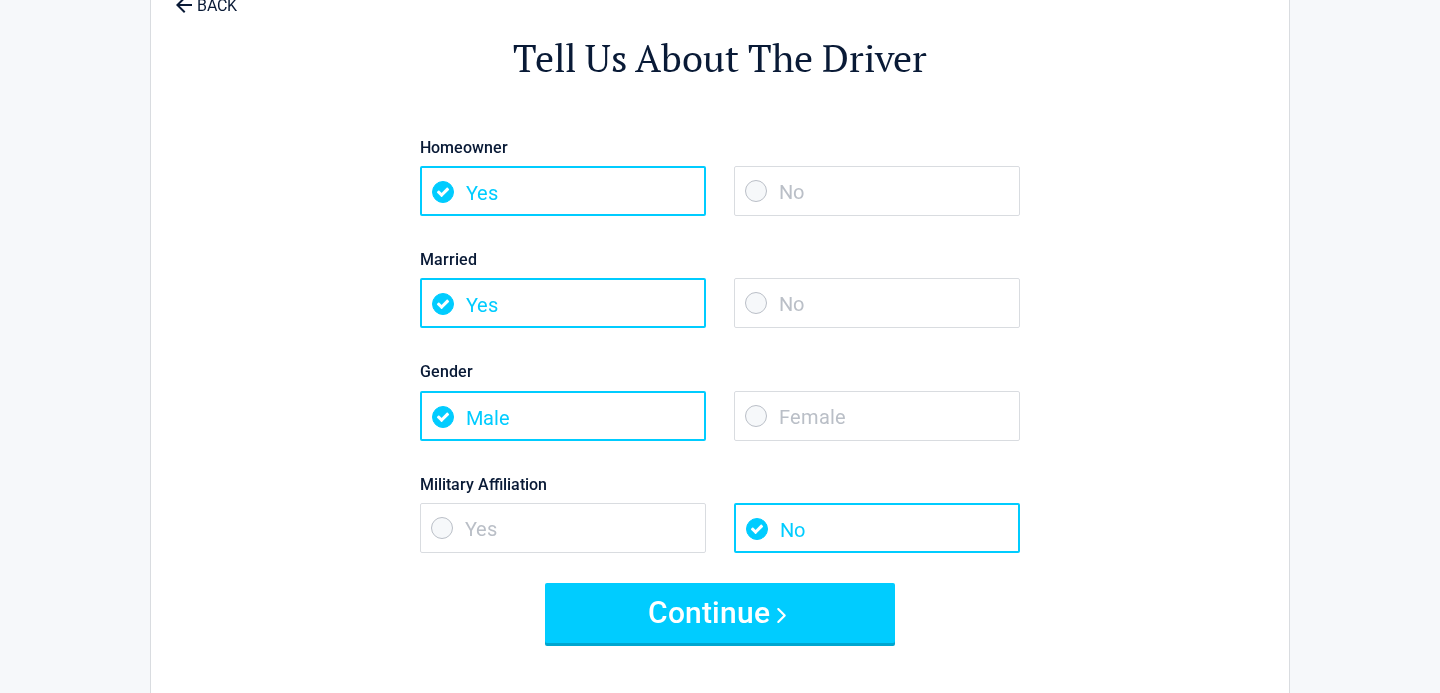 click on "Yes" at bounding box center [563, 528] 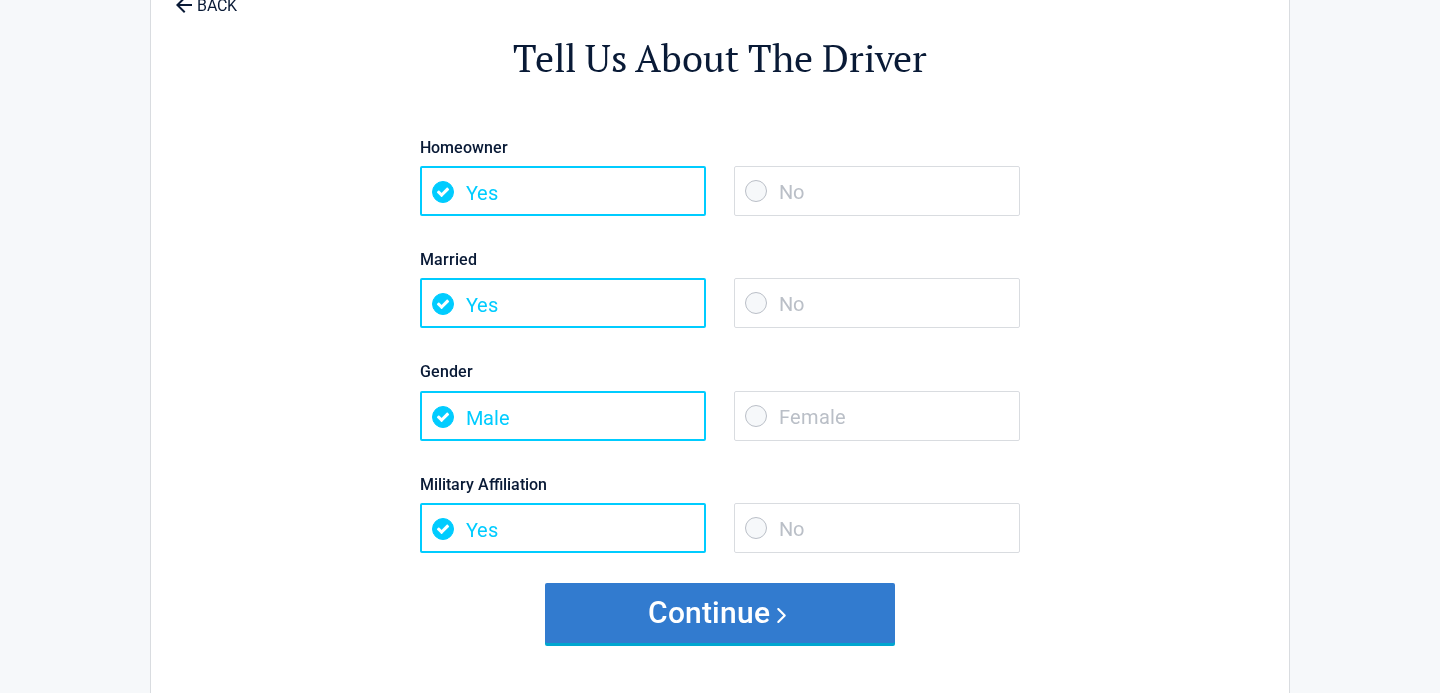 click on "Continue" at bounding box center [720, 613] 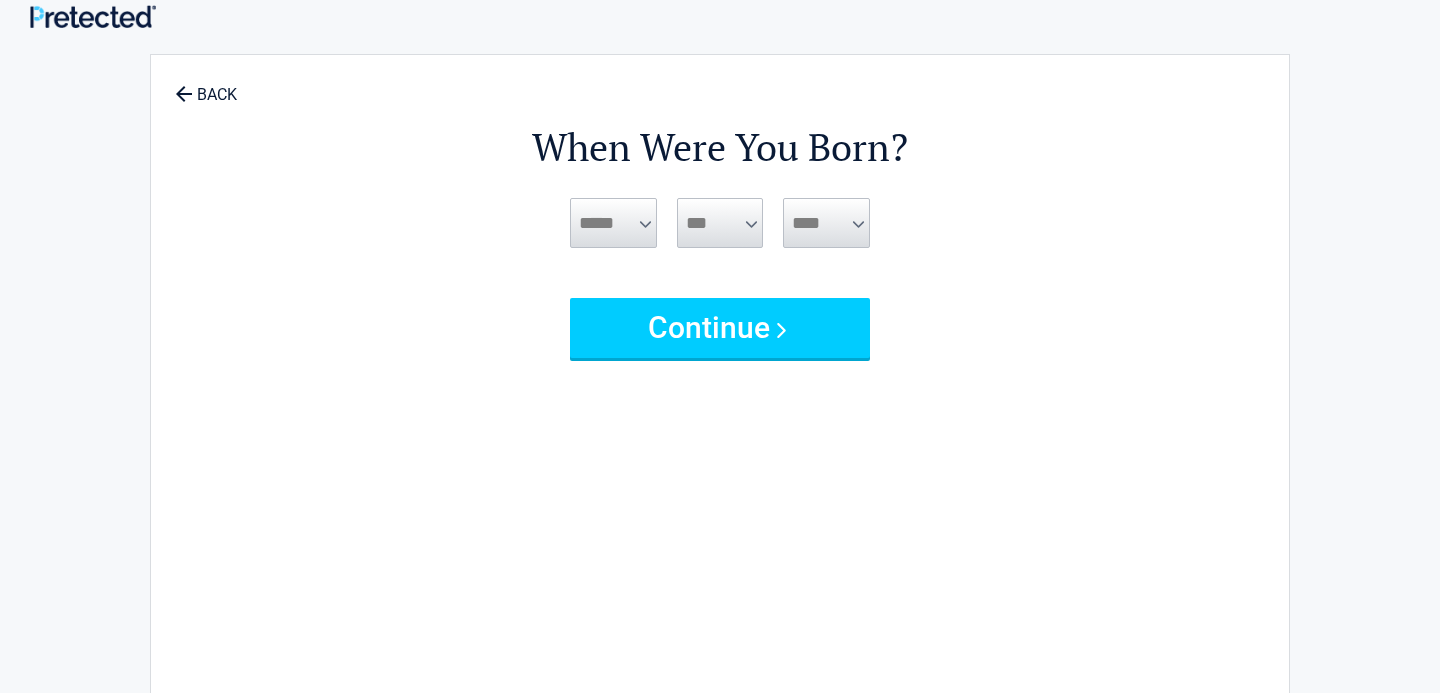 scroll, scrollTop: 0, scrollLeft: 0, axis: both 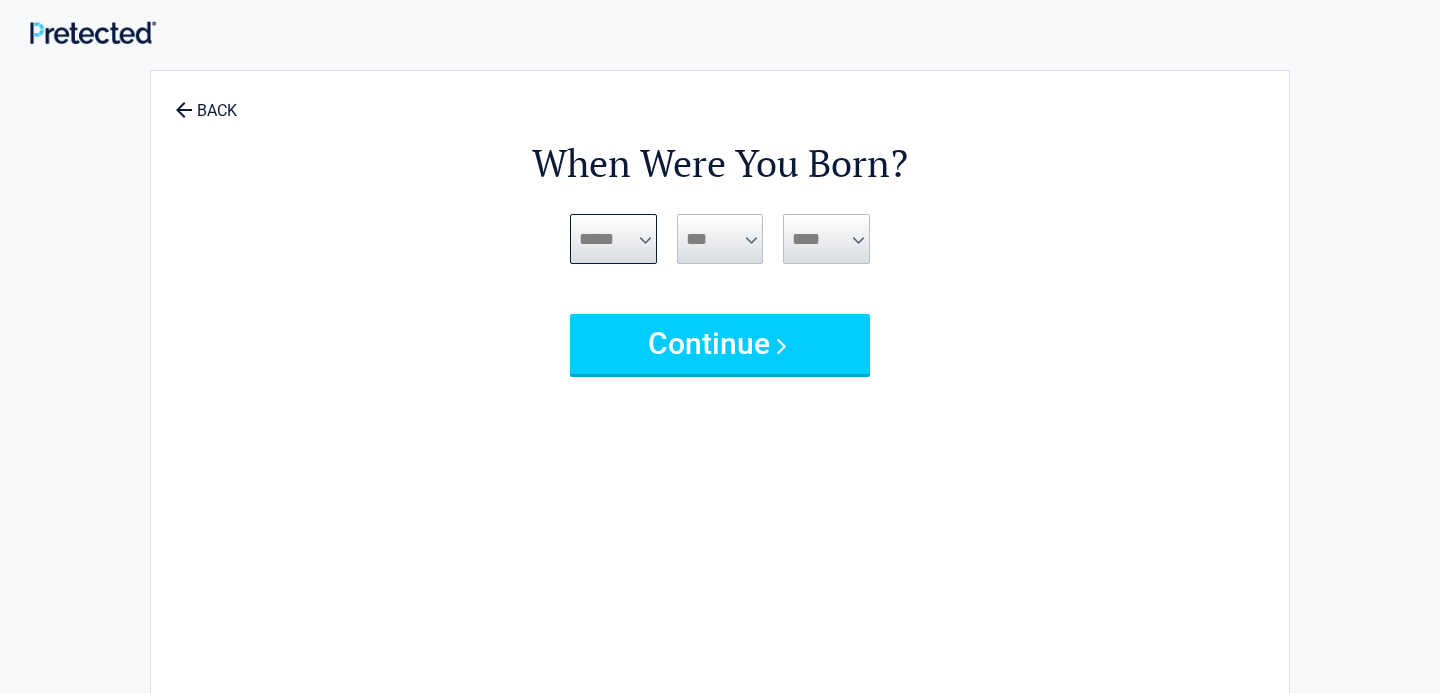 click on "*****
***
***
***
***
***
***
***
***
***
***
***
***" at bounding box center [613, 239] 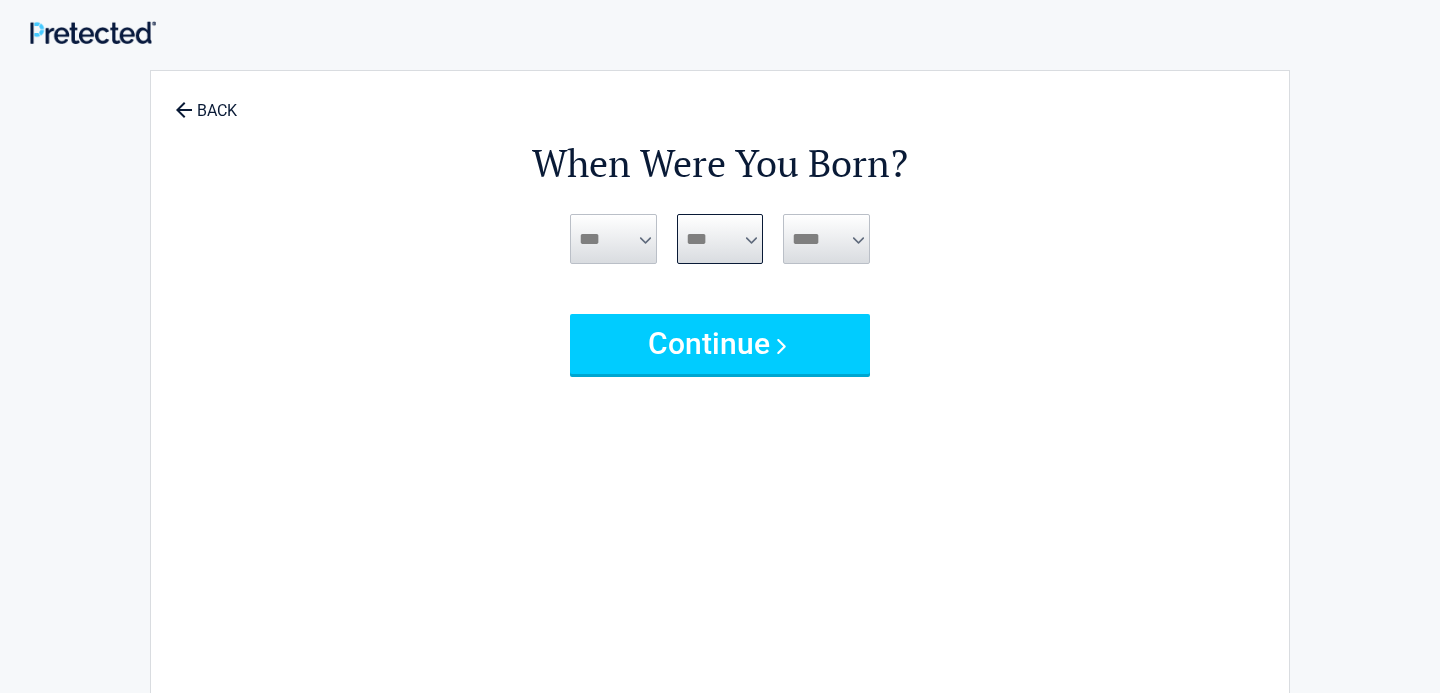 click on "*** * * * * * * * * * ** ** ** ** ** ** ** ** ** ** ** ** ** ** ** ** ** ** ** ** **" at bounding box center (720, 239) 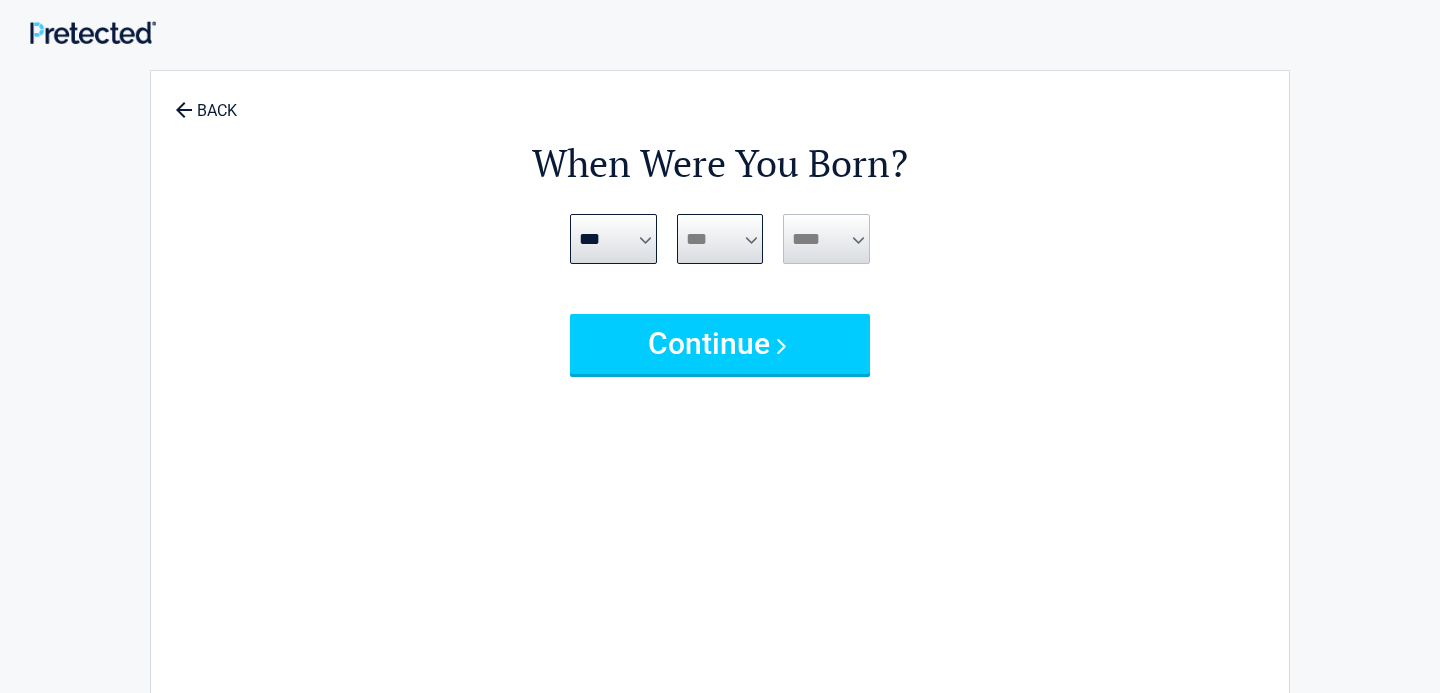 select on "**" 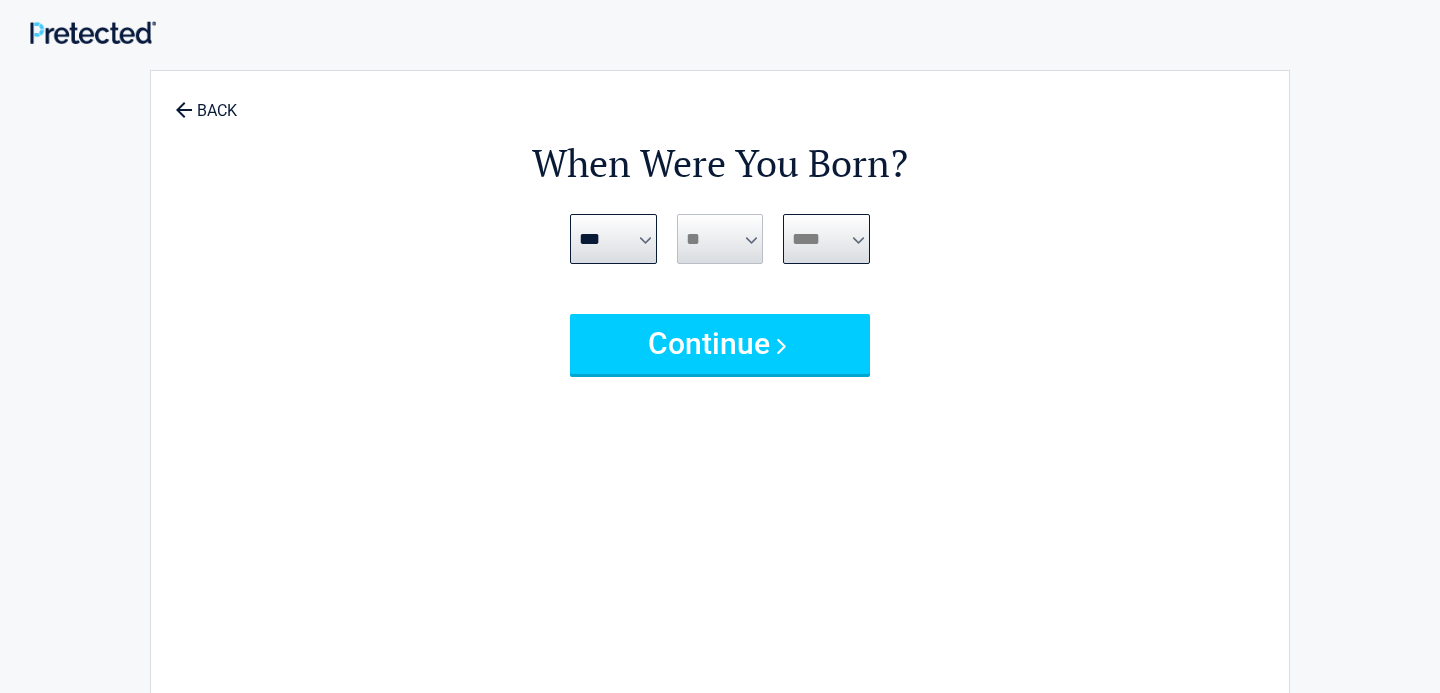 click on "****
****
****
****
****
****
****
****
****
****
****
****
****
****
****
****
****
****
****
****
****
****
****
****
****
****
****
****
****
****
****
****
****
****
****
****
****
****
****
****
****
****
****
****
****
****
****
****
****
****
****
****
****
****
****
****
****
****
****
****
****
****
****
****" at bounding box center (826, 239) 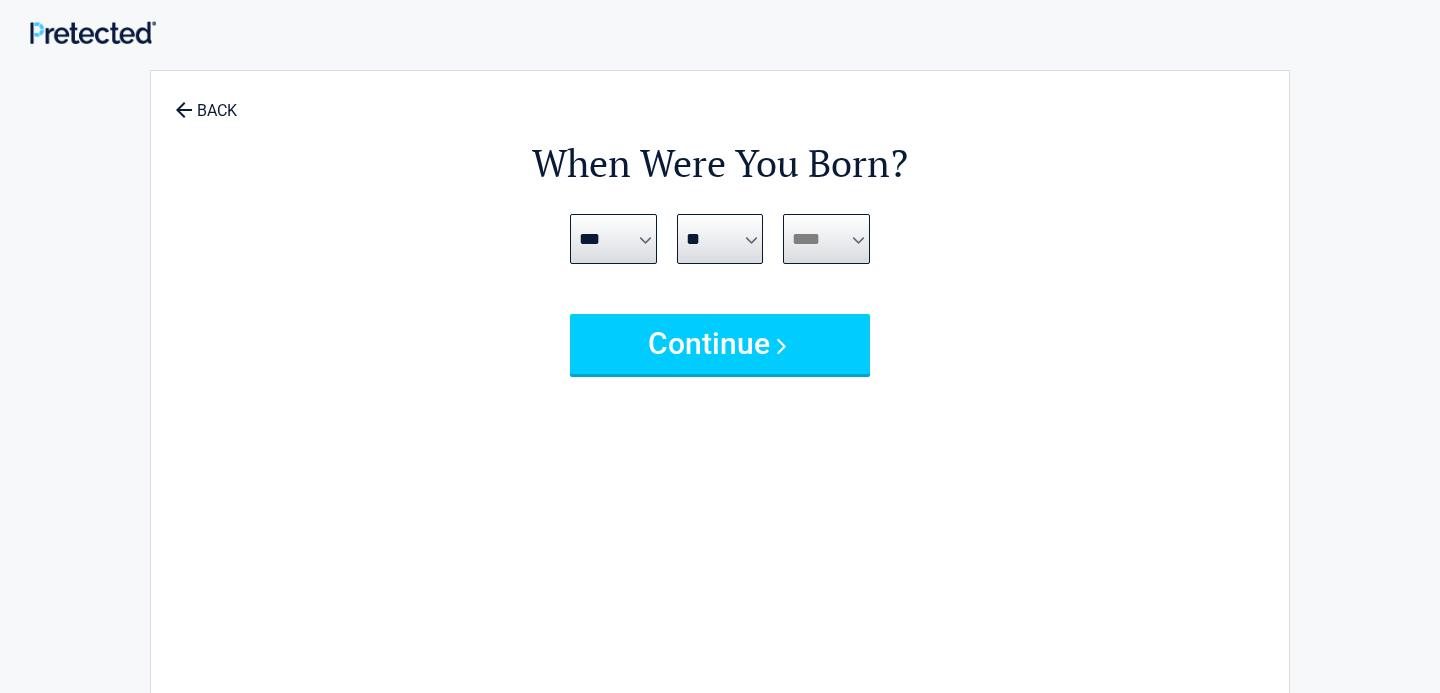 select on "****" 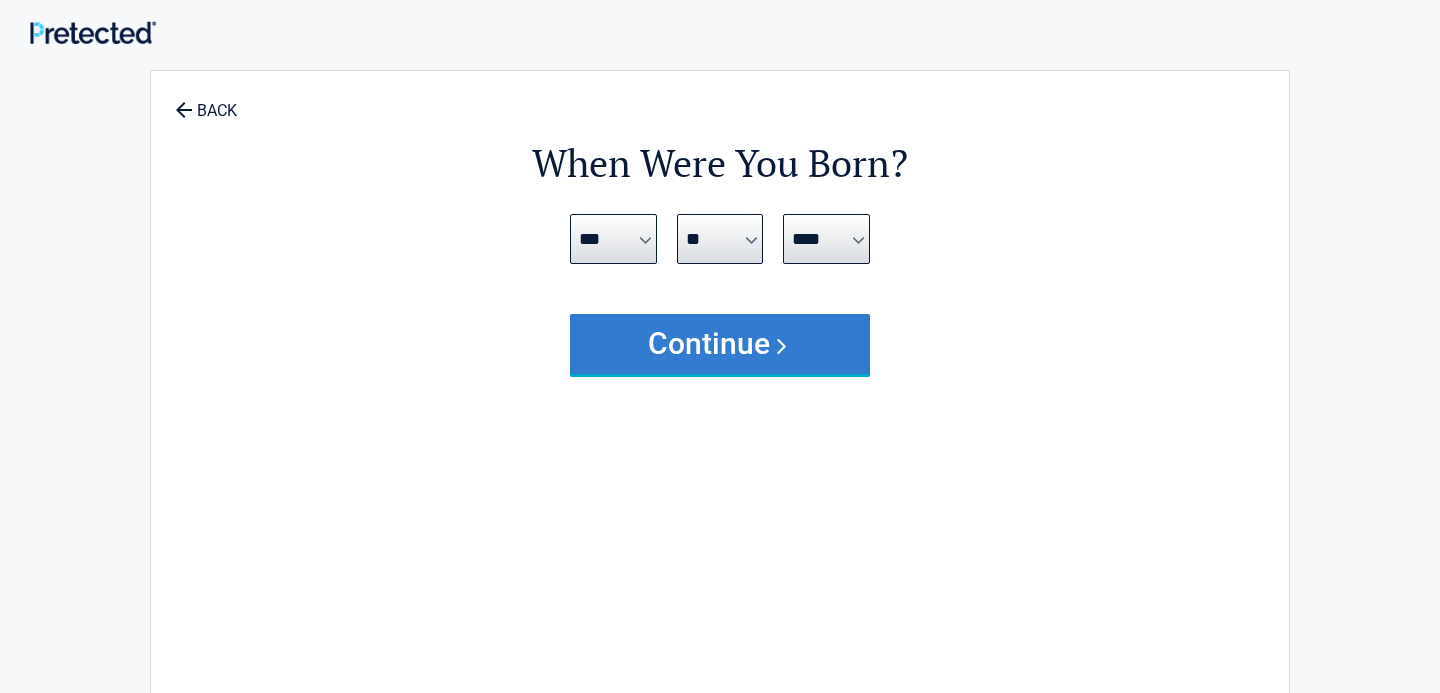 click on "Continue" at bounding box center [720, 344] 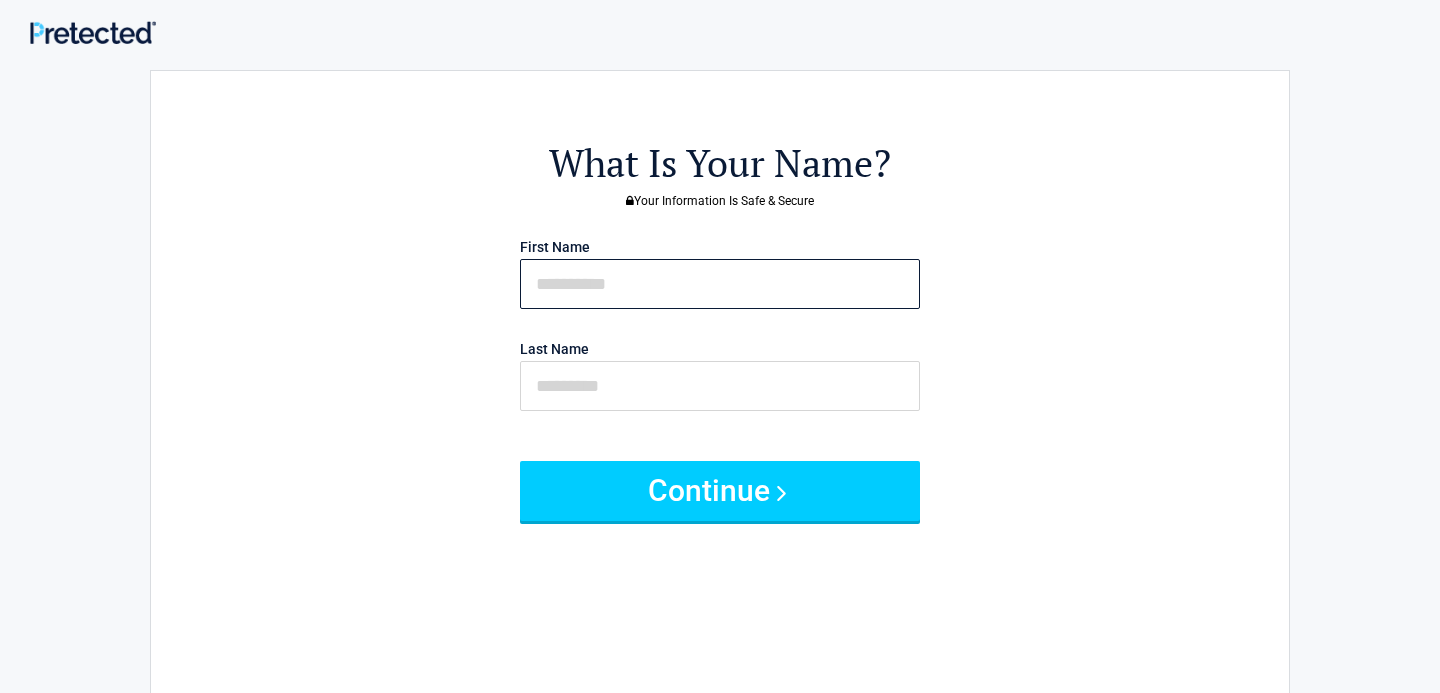 click at bounding box center [720, 284] 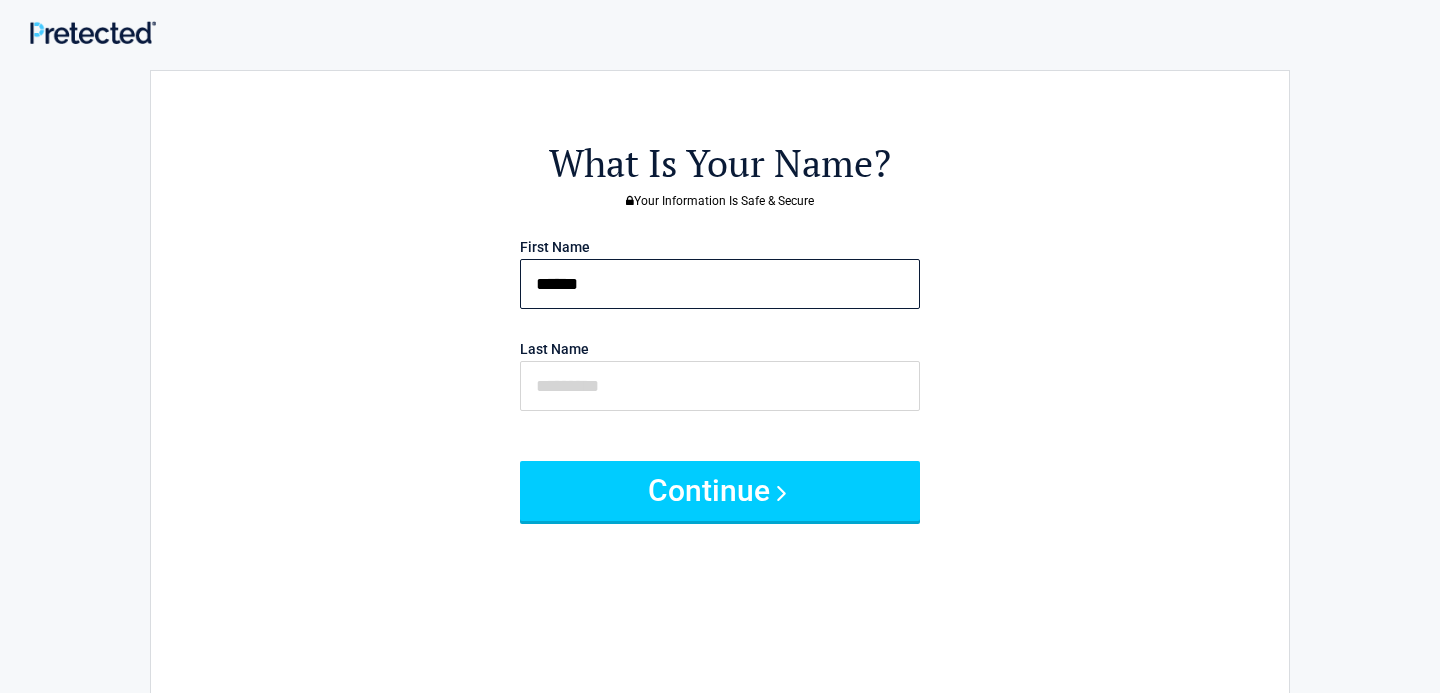 type on "*****" 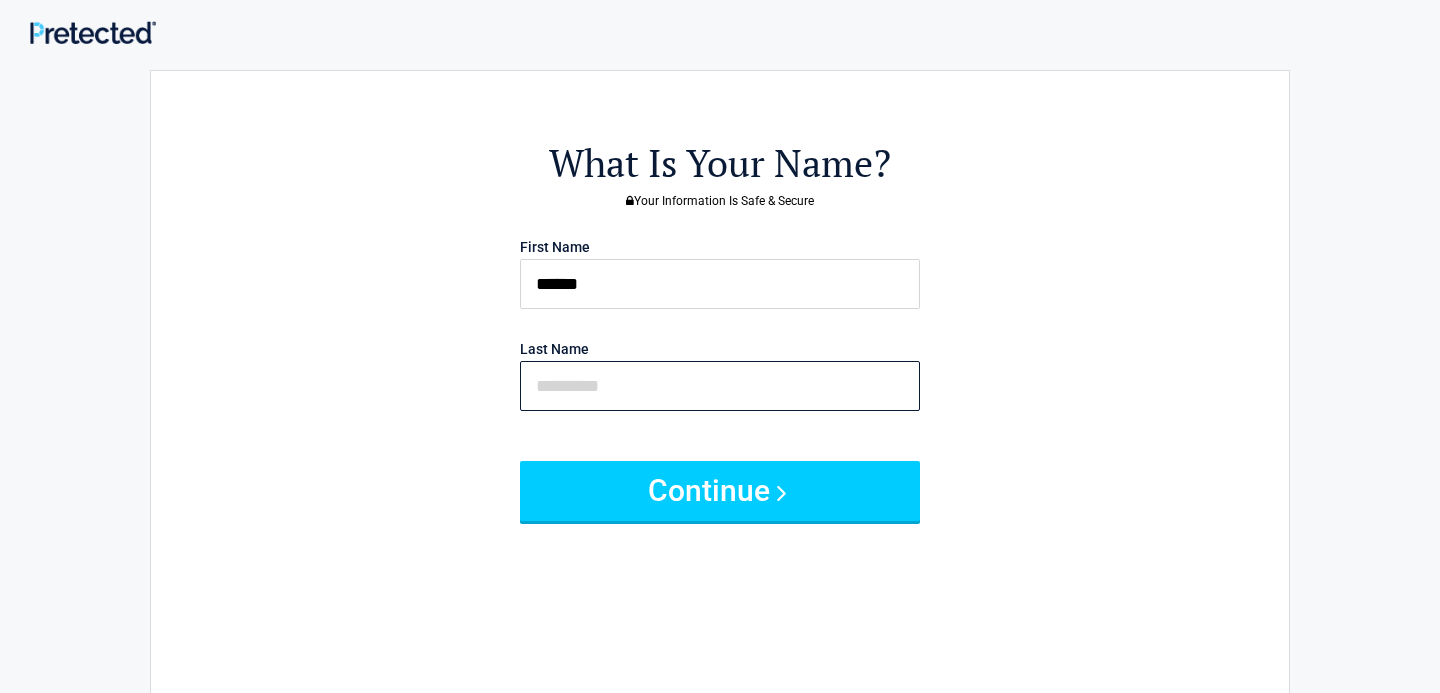 click at bounding box center [720, 386] 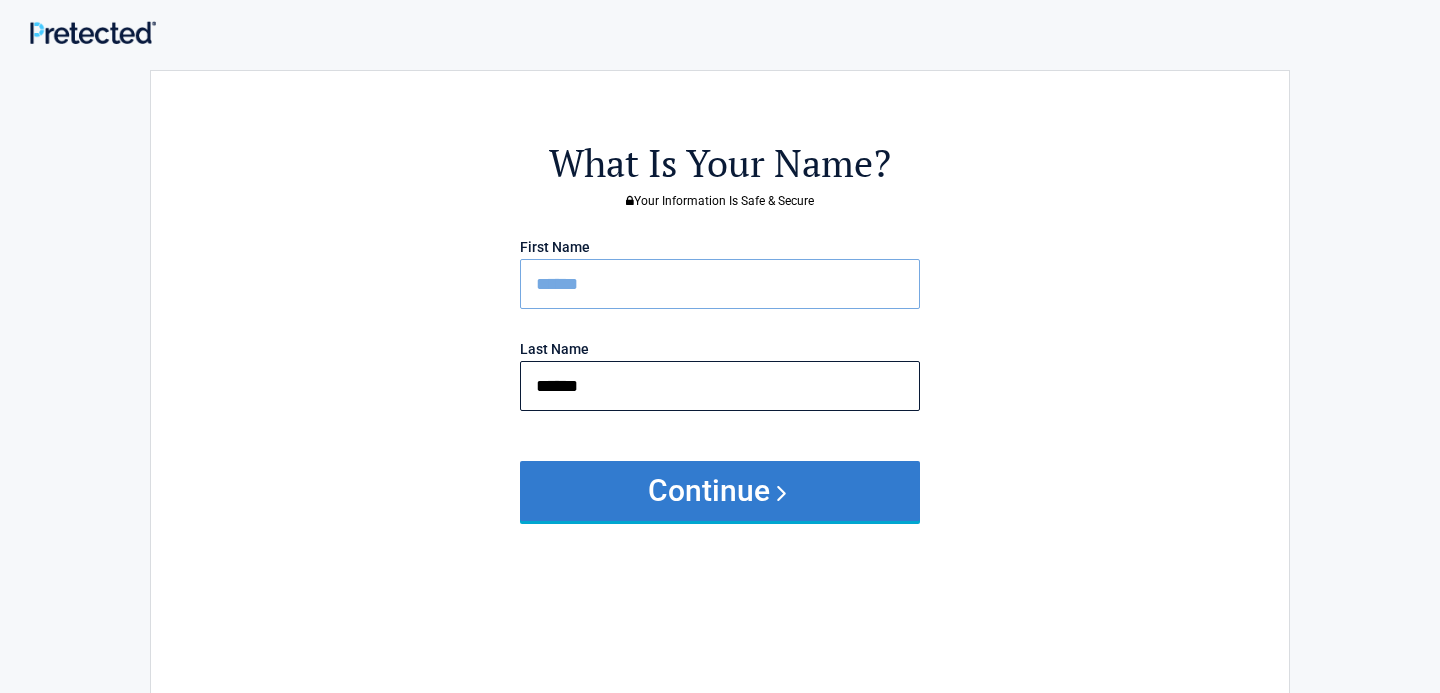 type on "******" 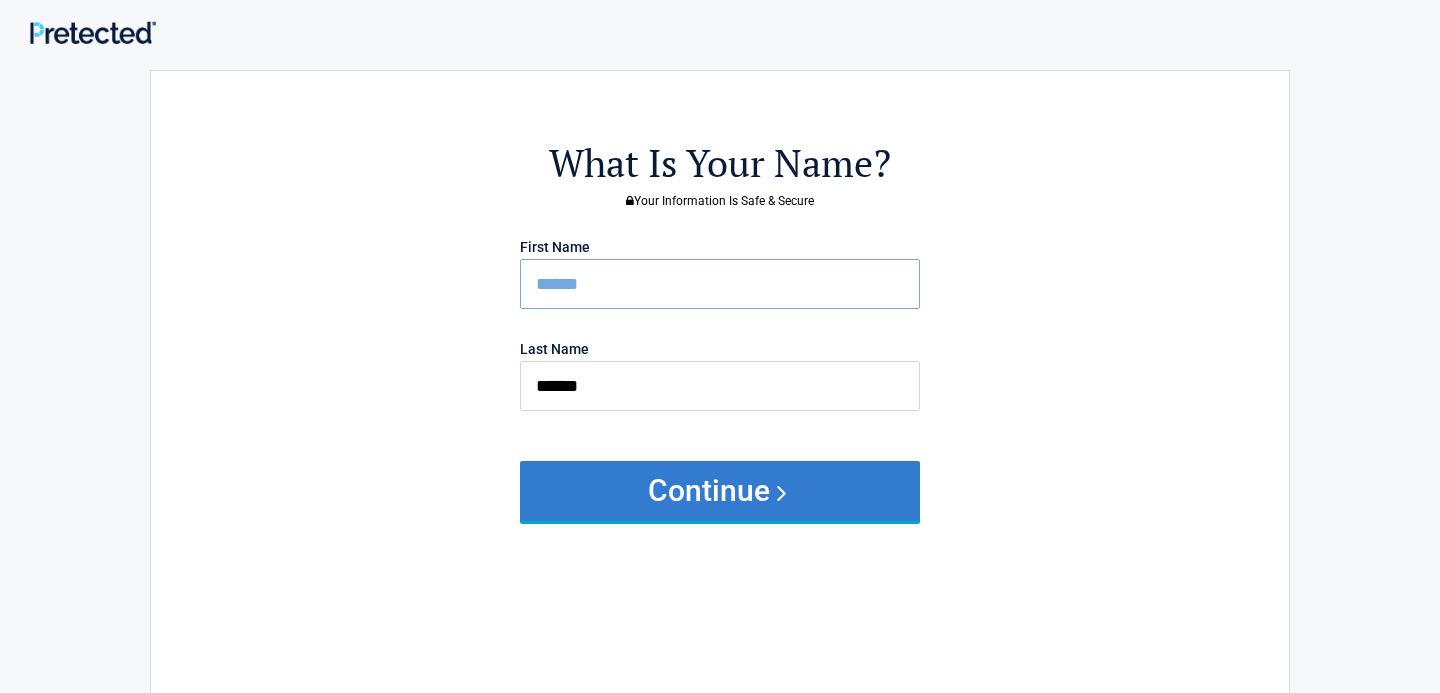 click on "Continue" at bounding box center [720, 491] 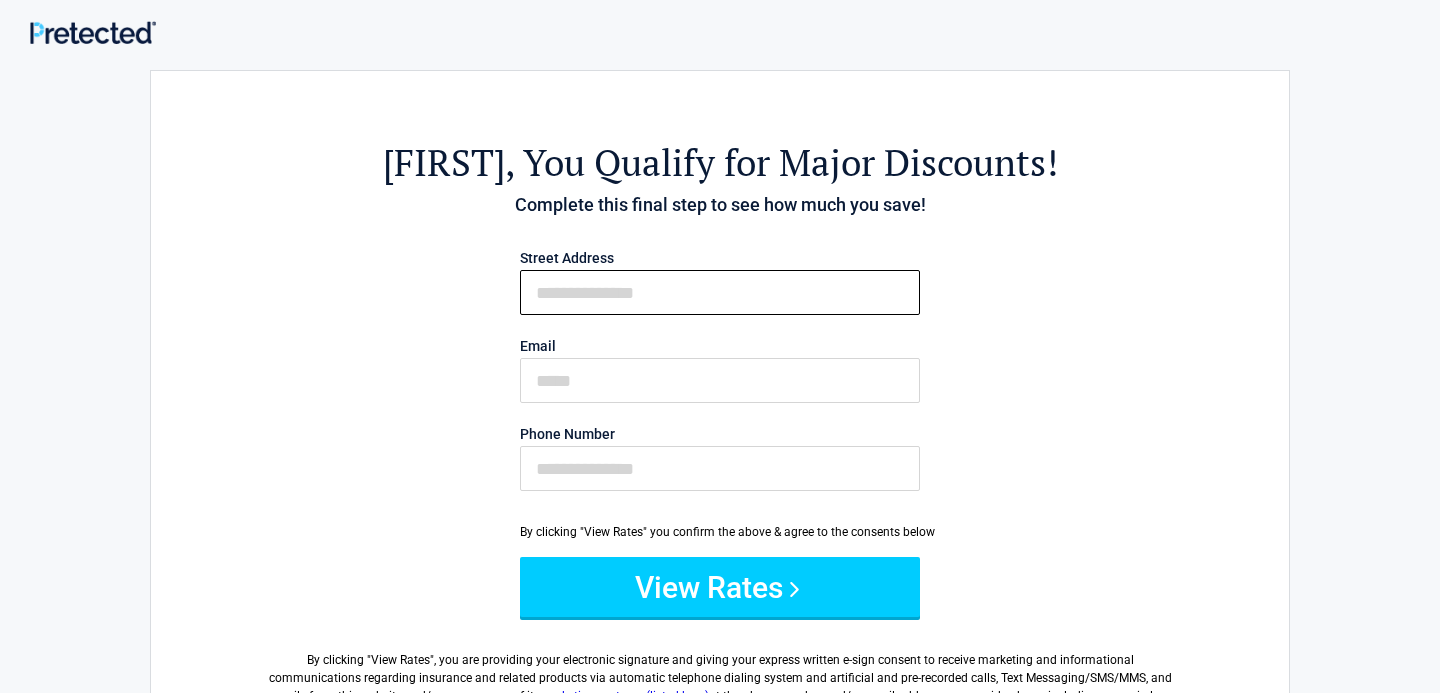 click on "First Name" at bounding box center (720, 292) 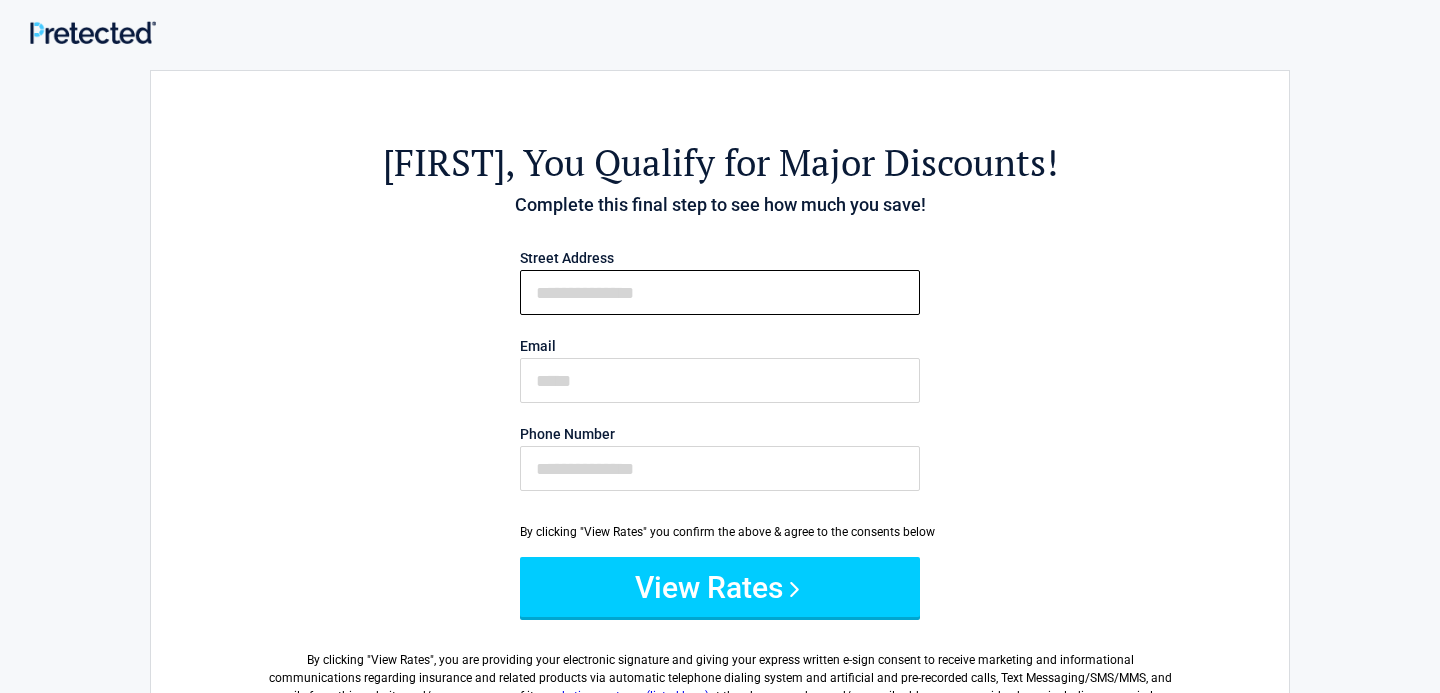type on "**********" 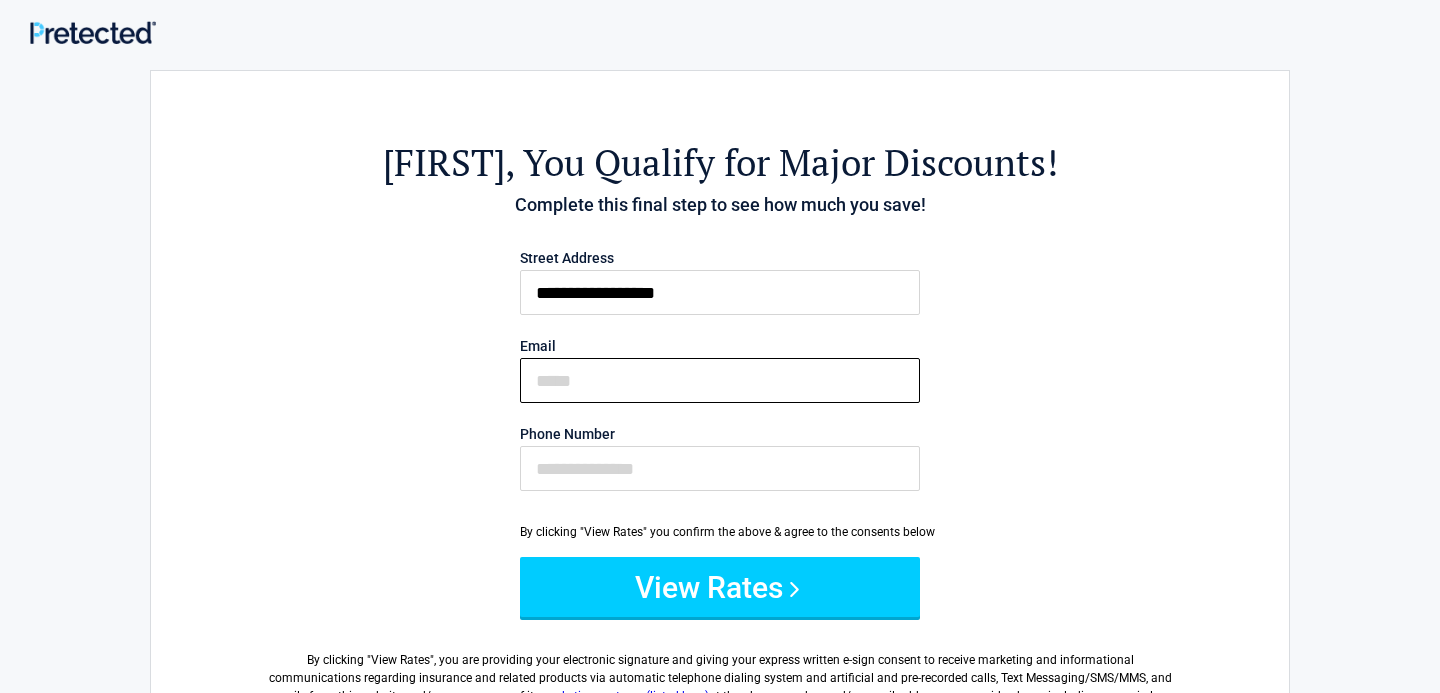type on "**********" 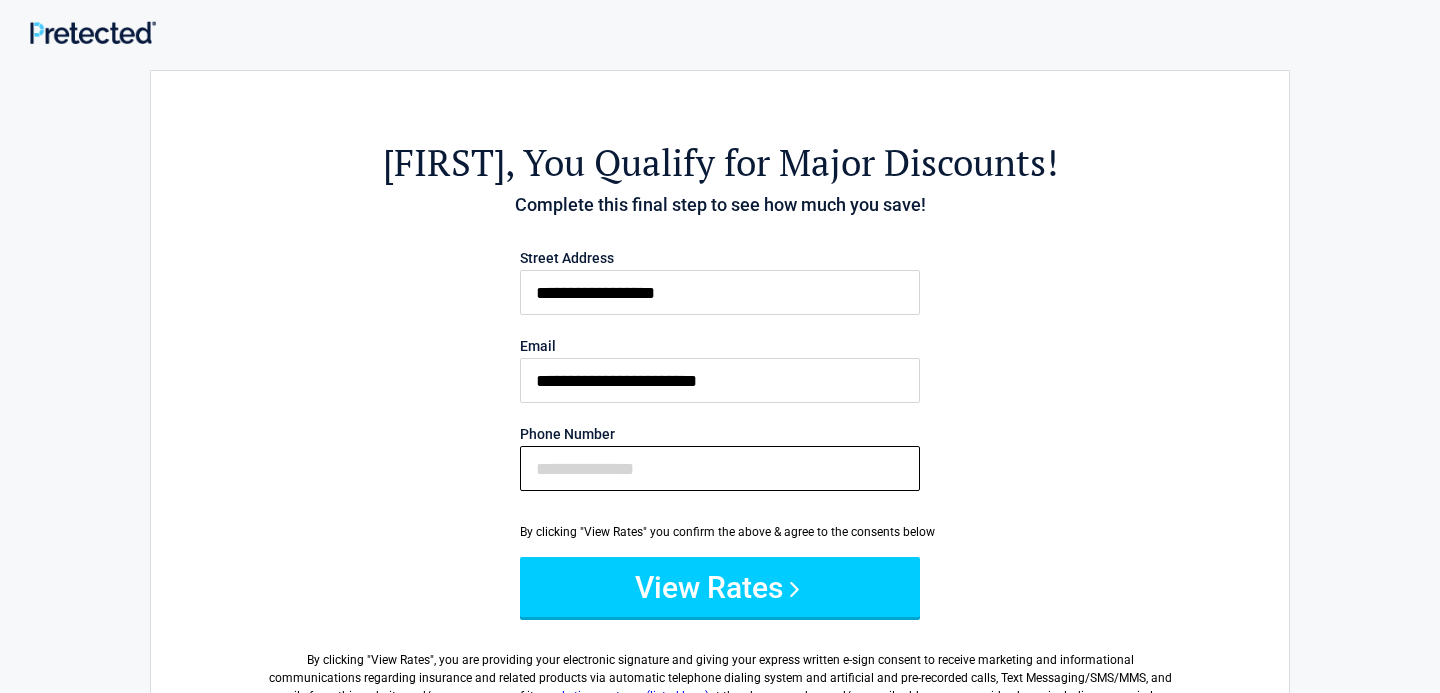 type on "**********" 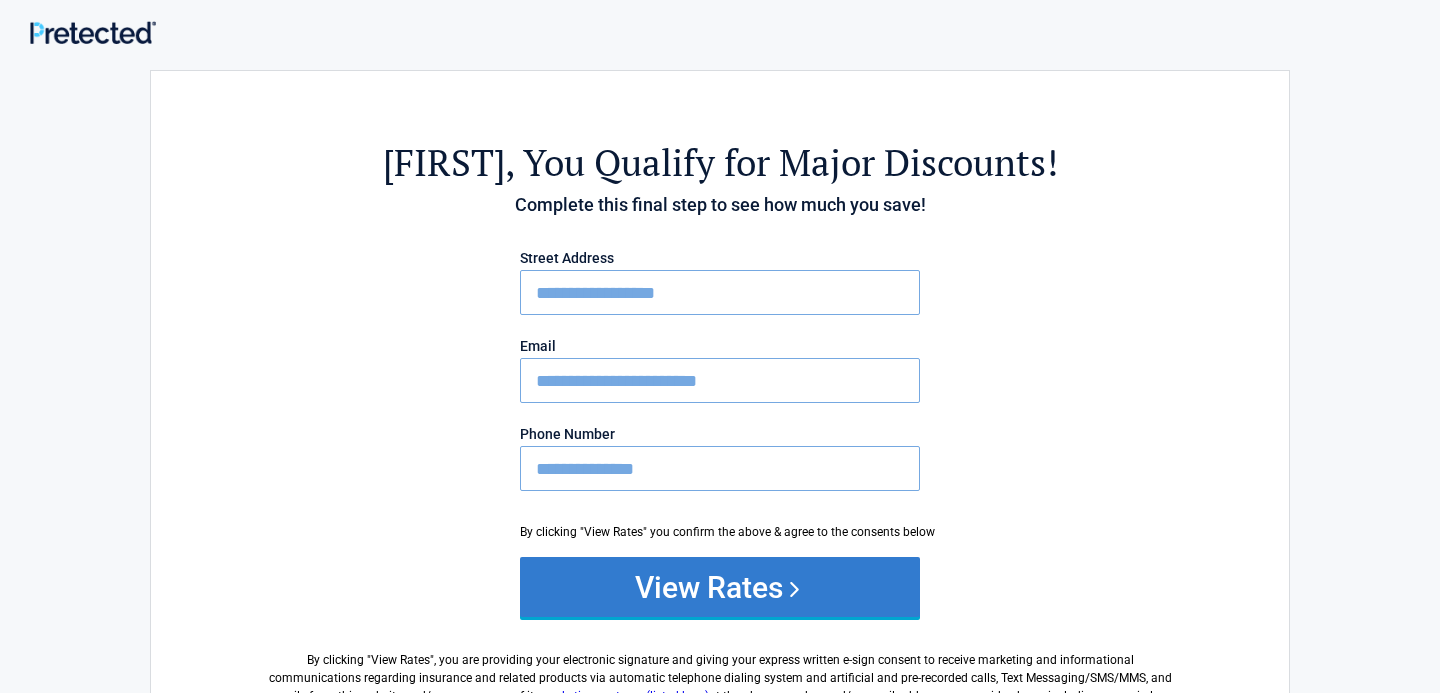 click on "View Rates" at bounding box center (720, 587) 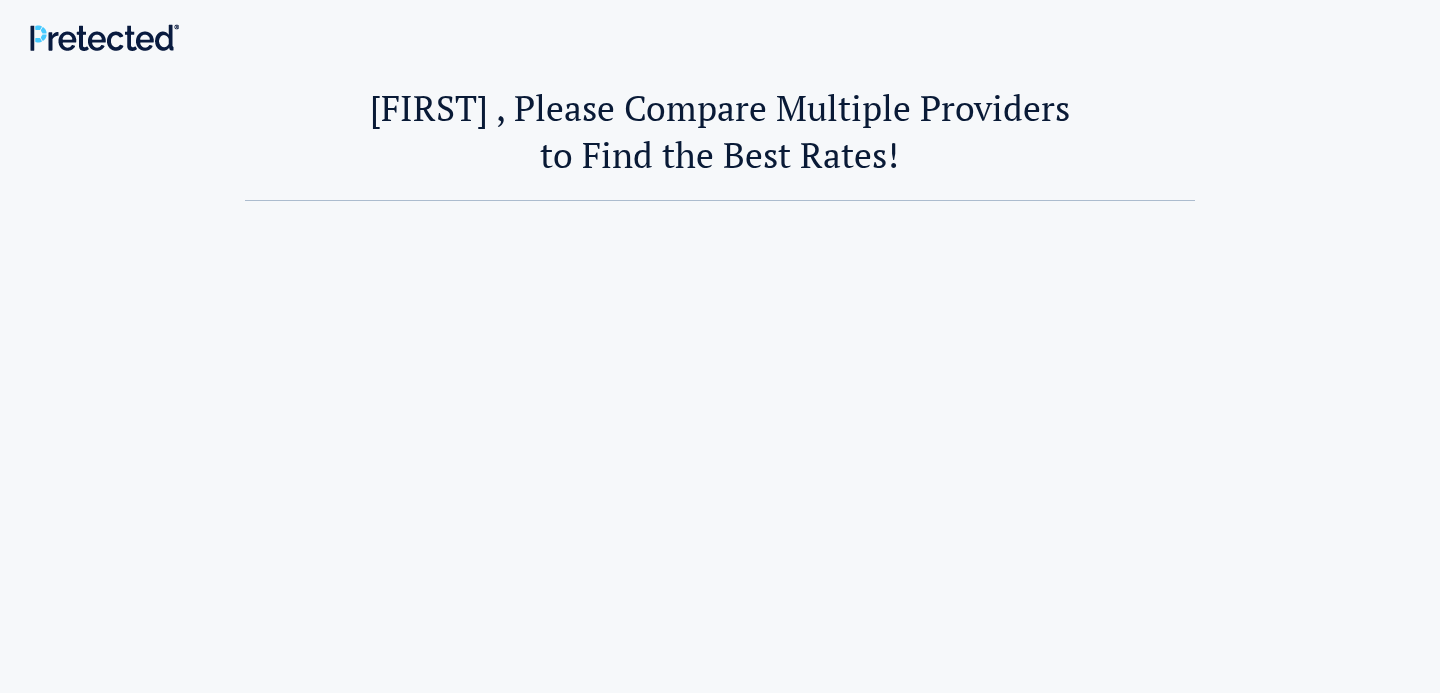 scroll, scrollTop: 0, scrollLeft: 0, axis: both 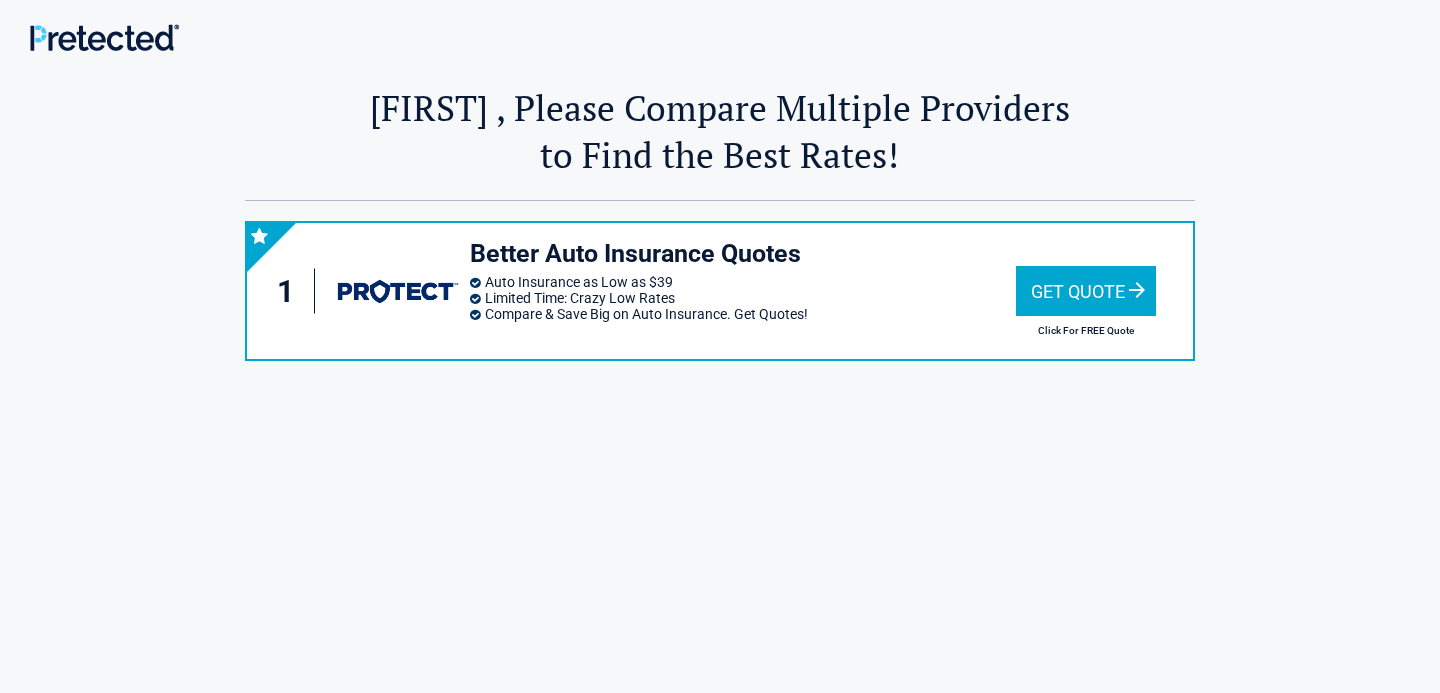 click on "Get Quote" at bounding box center (1086, 291) 